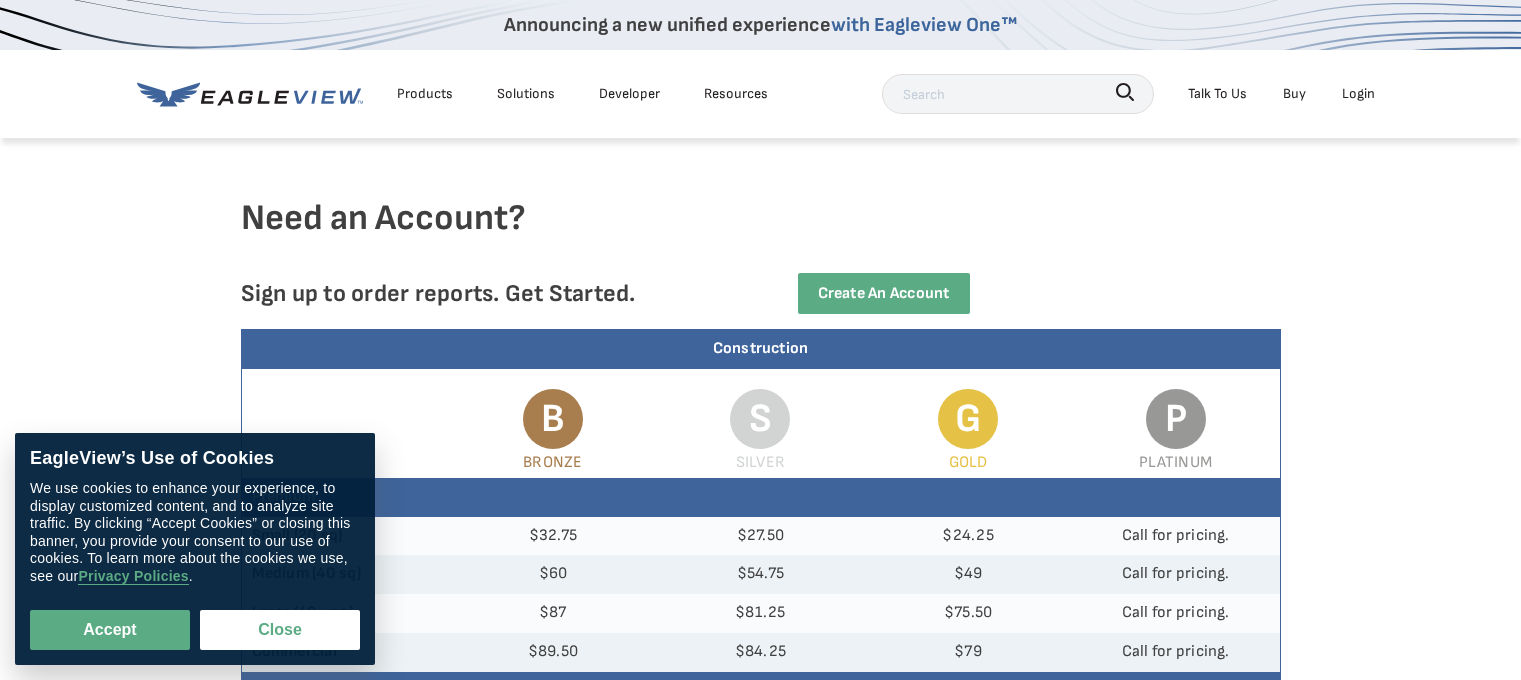 scroll, scrollTop: 0, scrollLeft: 0, axis: both 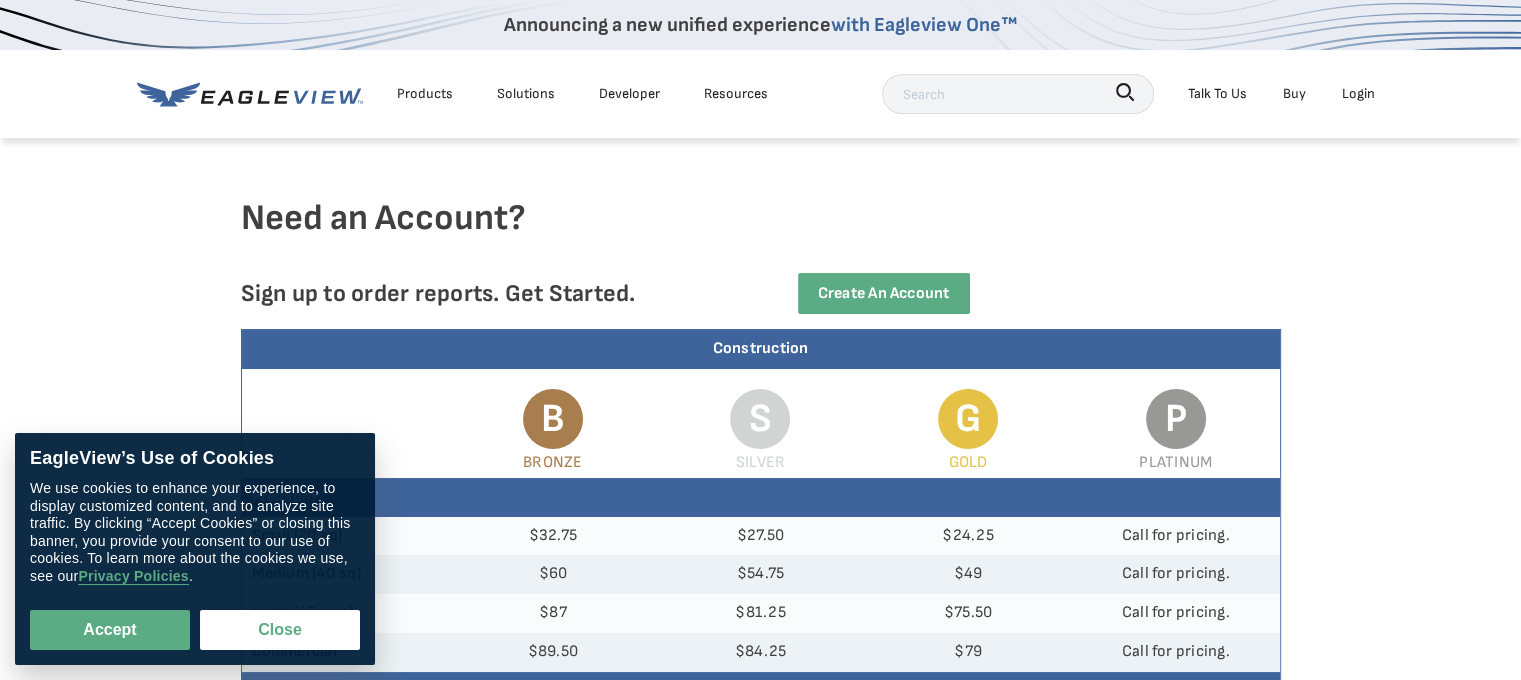 click on "Close" at bounding box center (280, 630) 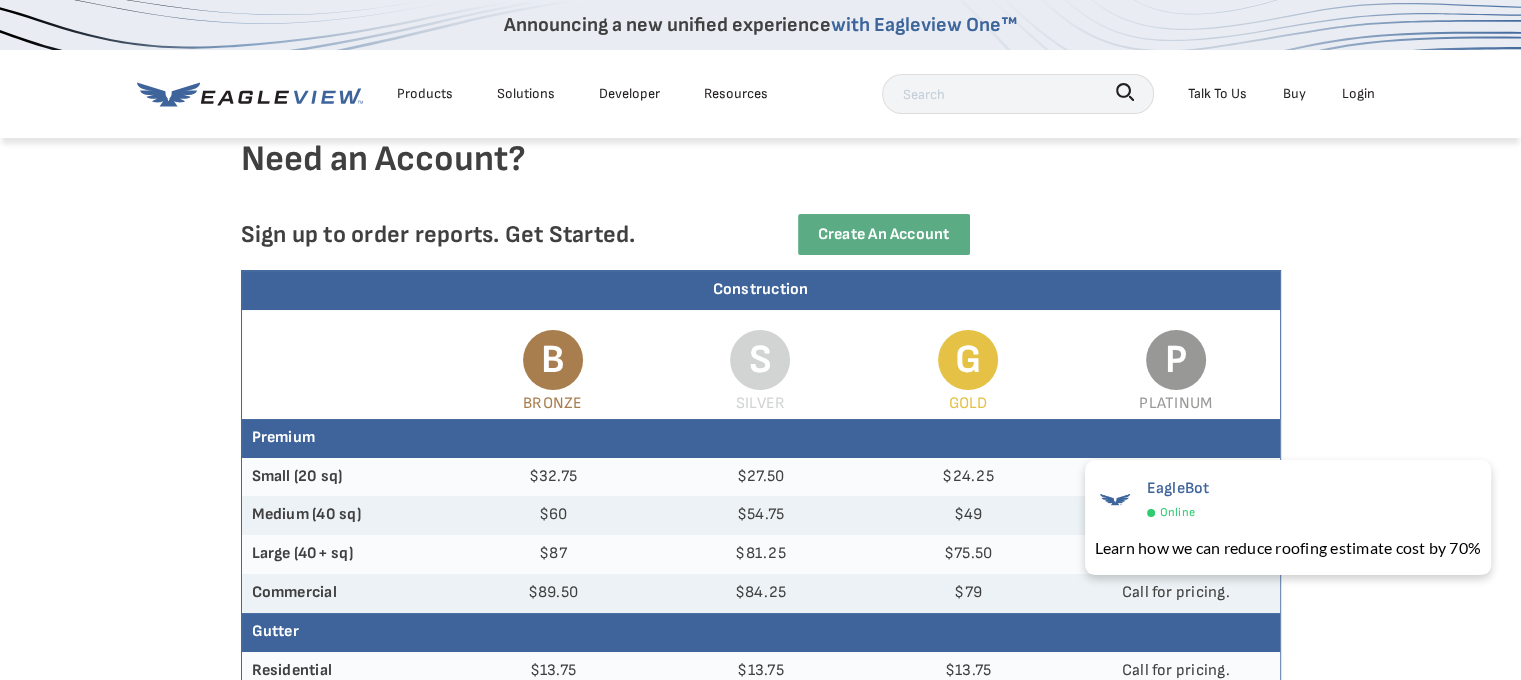 scroll, scrollTop: 0, scrollLeft: 0, axis: both 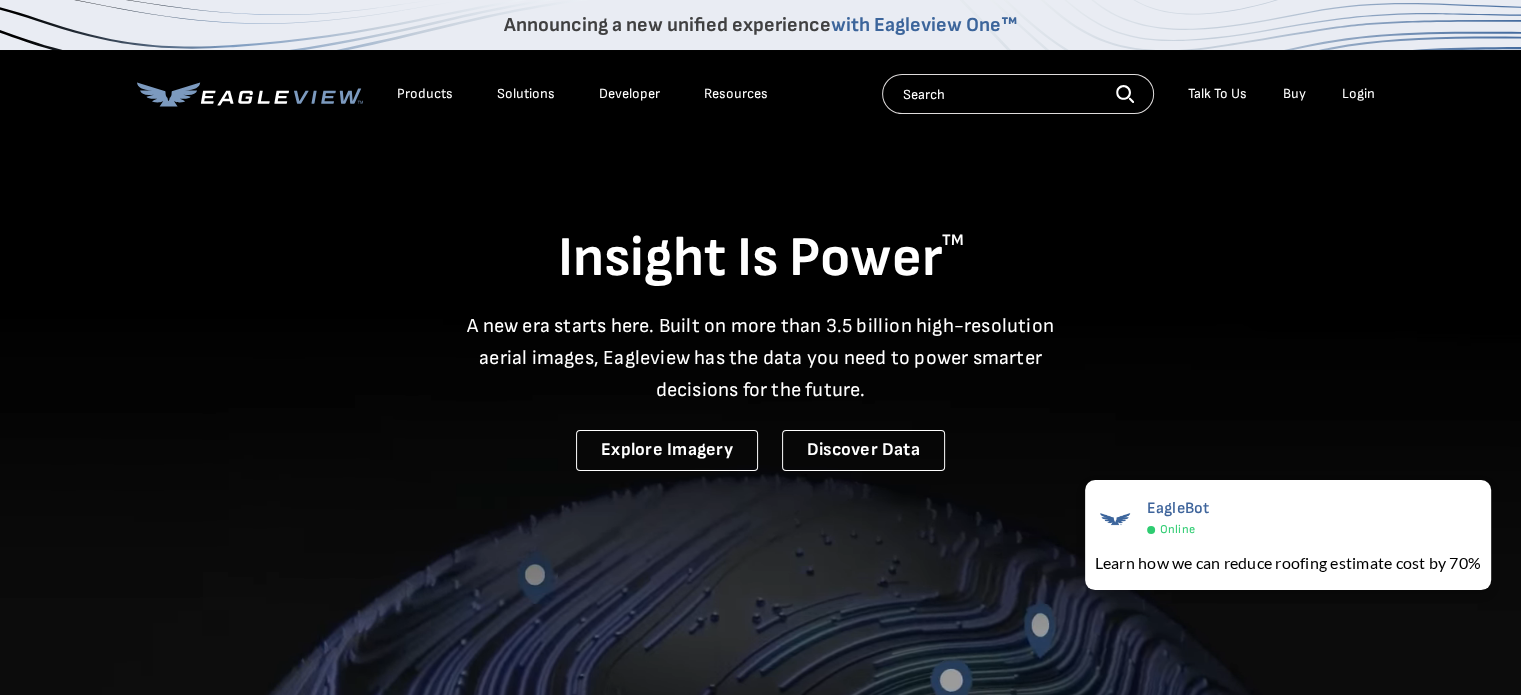 click on "Products" at bounding box center (425, 94) 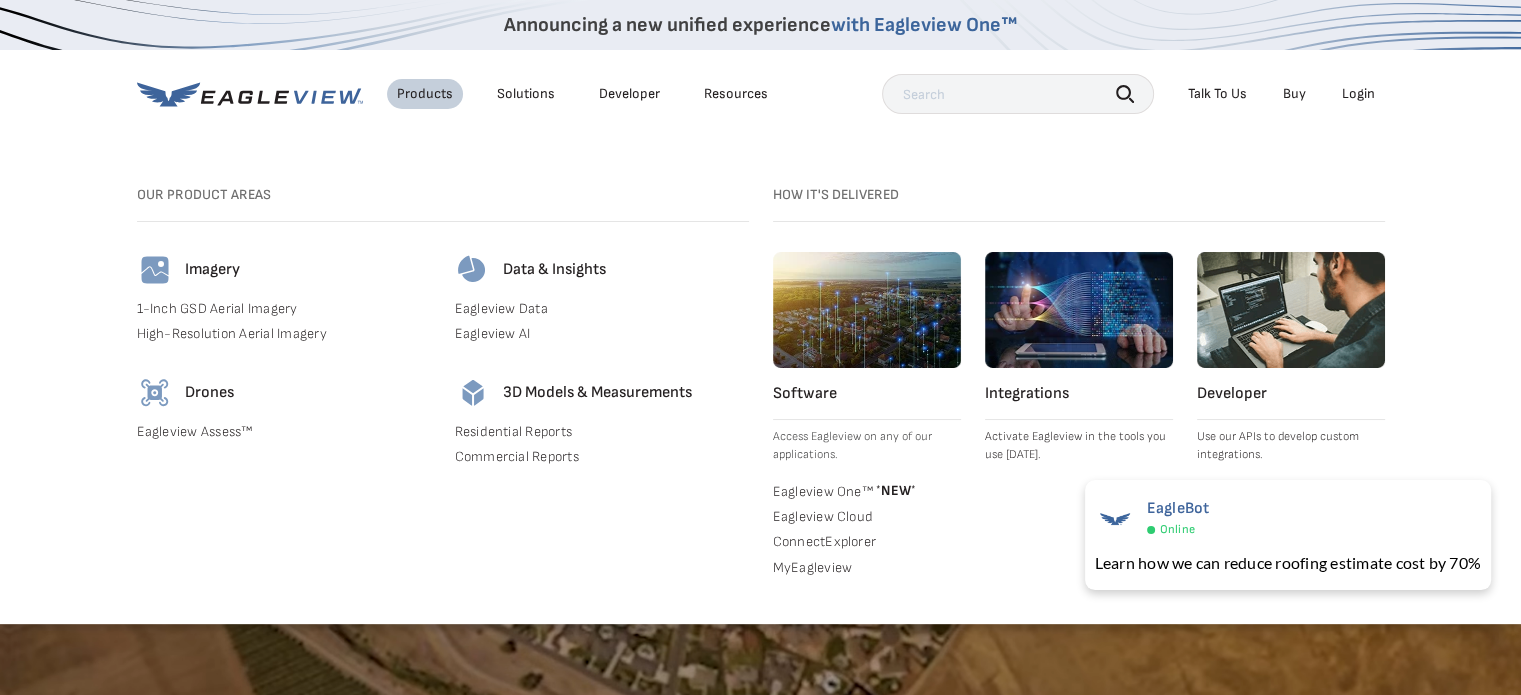 click on "Imagery" at bounding box center [212, 270] 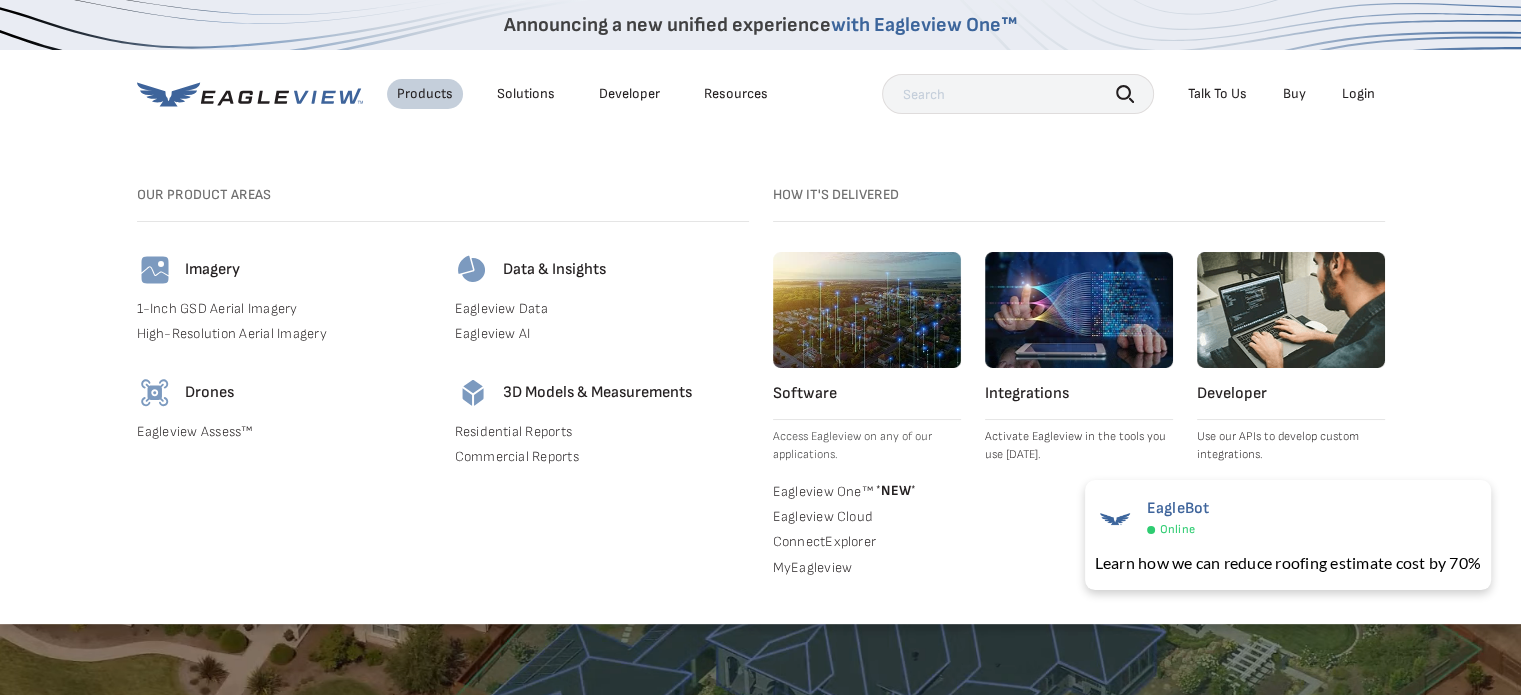 click at bounding box center [155, 270] 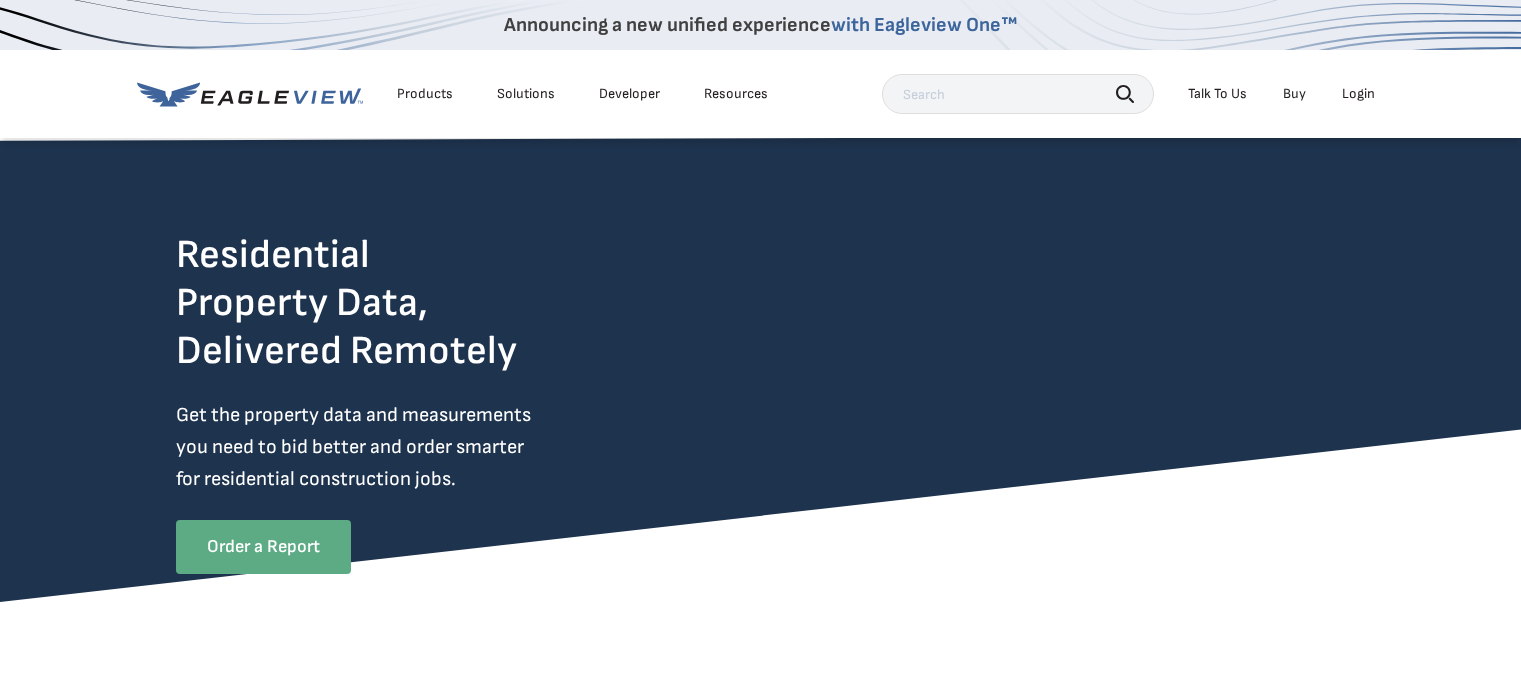 scroll, scrollTop: 0, scrollLeft: 0, axis: both 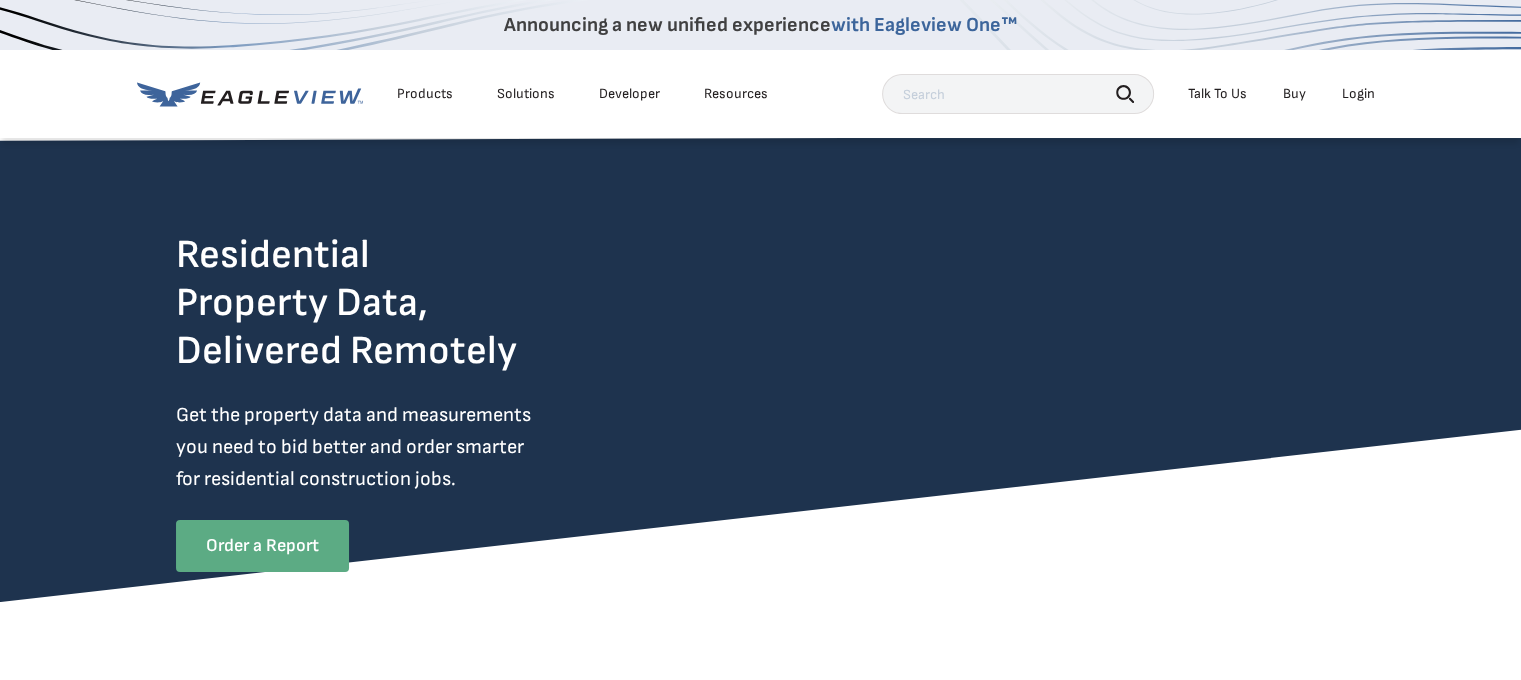 click on "Order a Report" at bounding box center (262, 546) 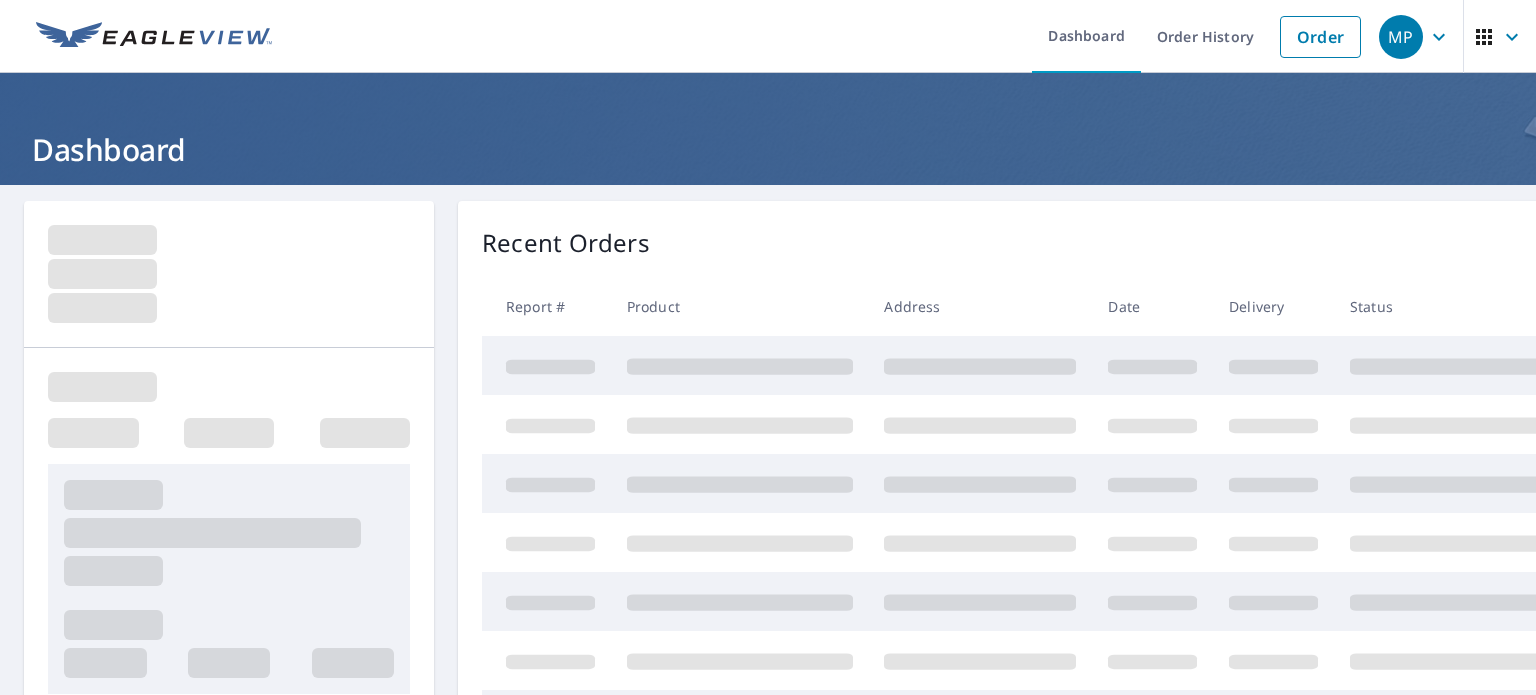 scroll, scrollTop: 0, scrollLeft: 0, axis: both 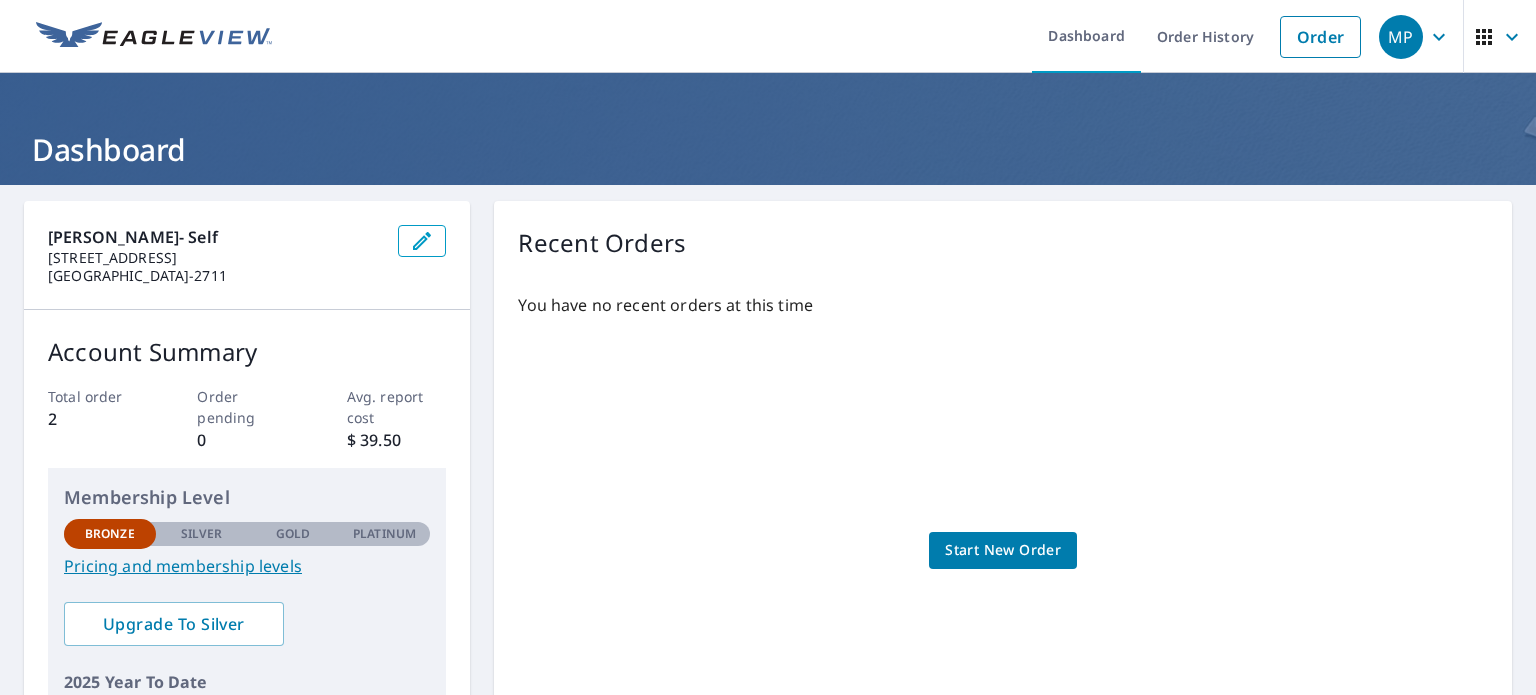 click on "Start New Order" at bounding box center [1003, 550] 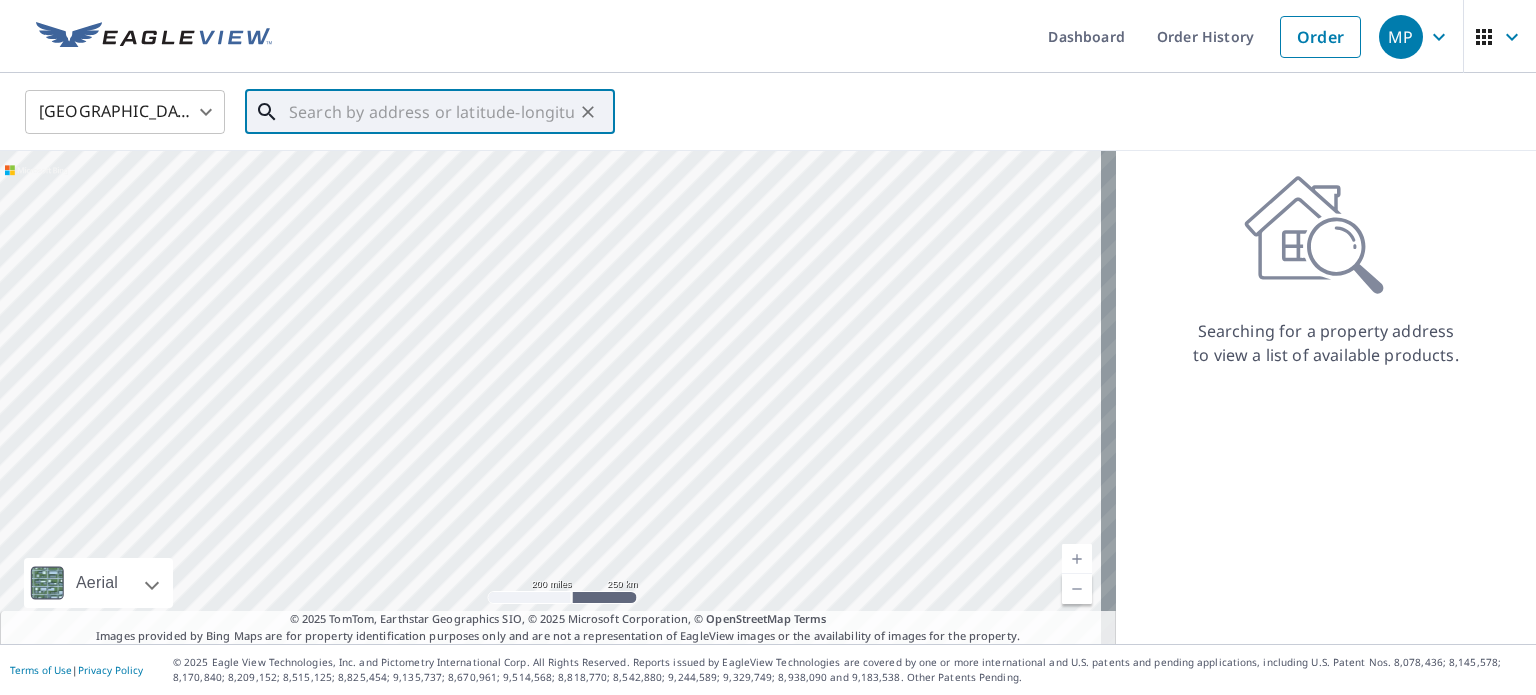 click at bounding box center [431, 112] 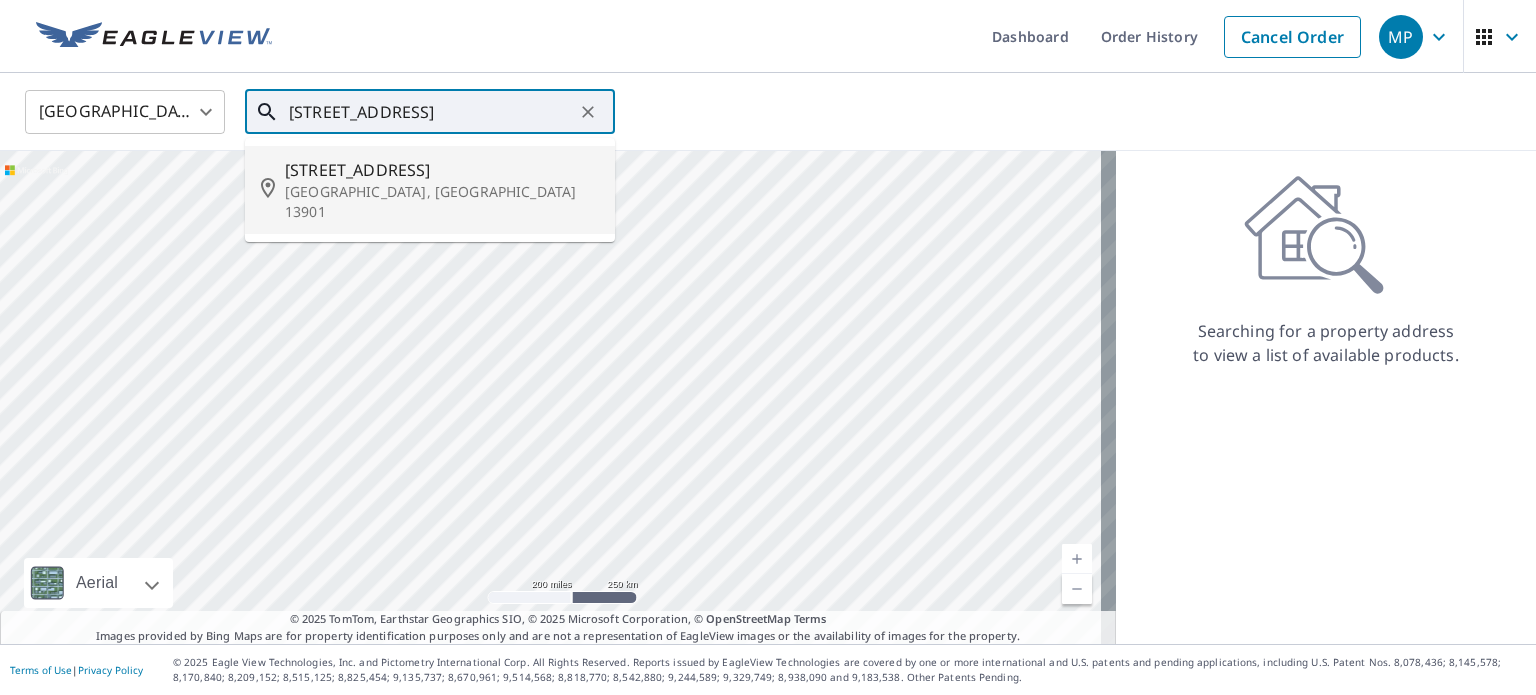 click on "Binghamton, NY 13901" at bounding box center [442, 202] 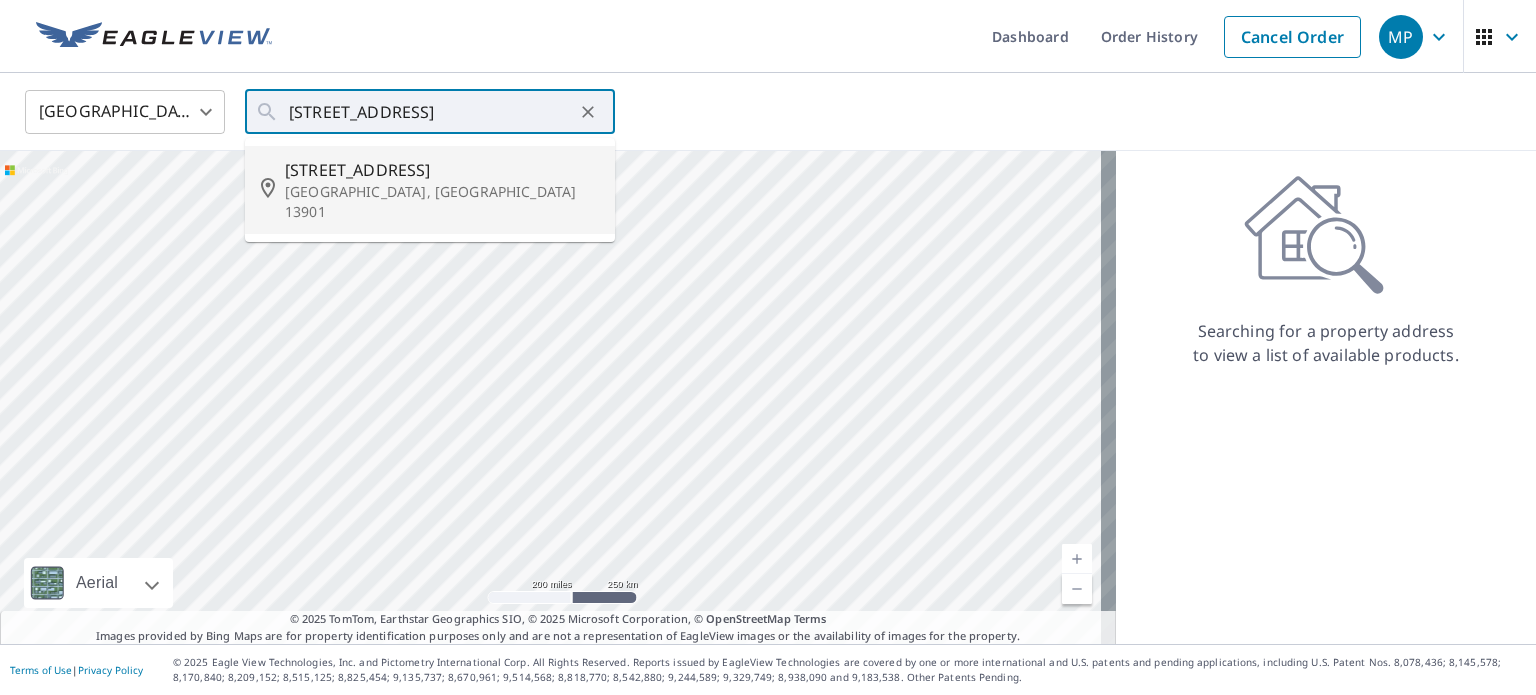 type on "669 Chenango St Binghamton, NY 13901" 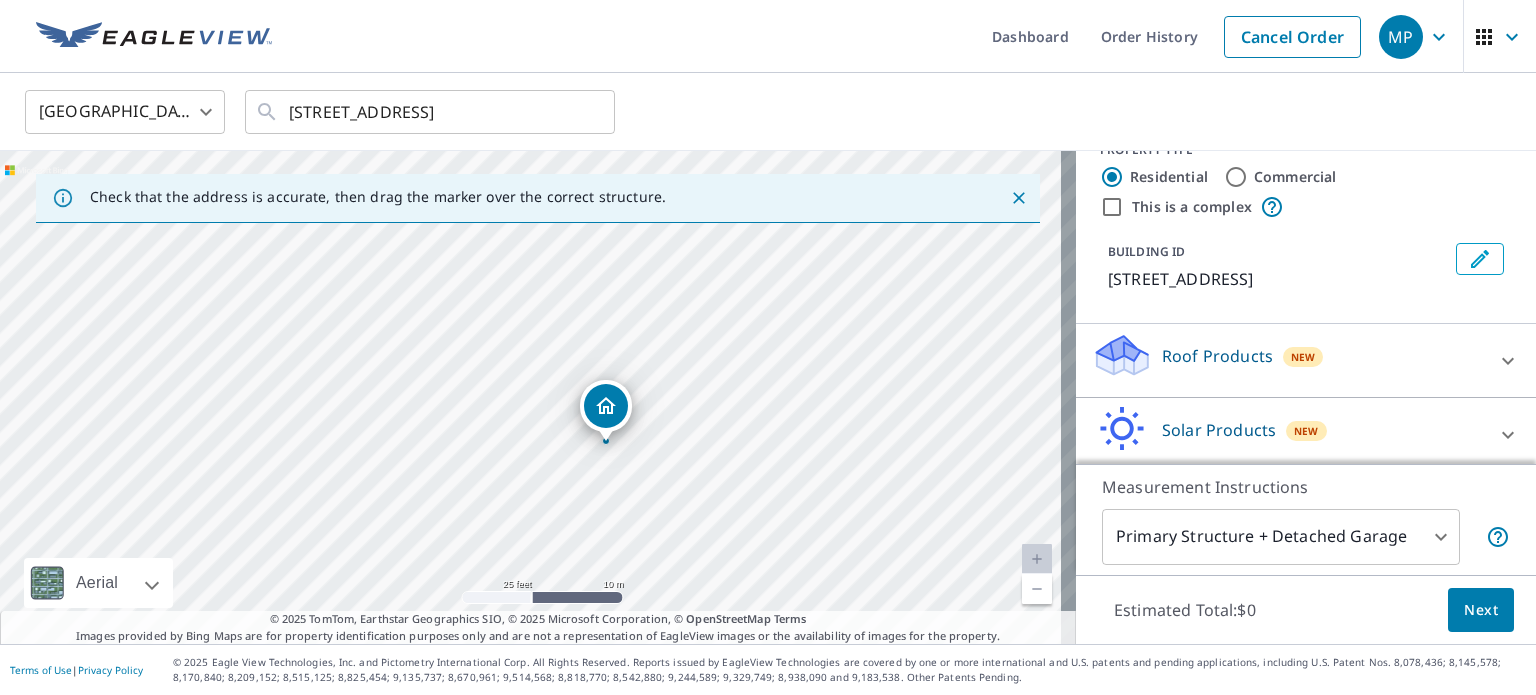 scroll, scrollTop: 0, scrollLeft: 0, axis: both 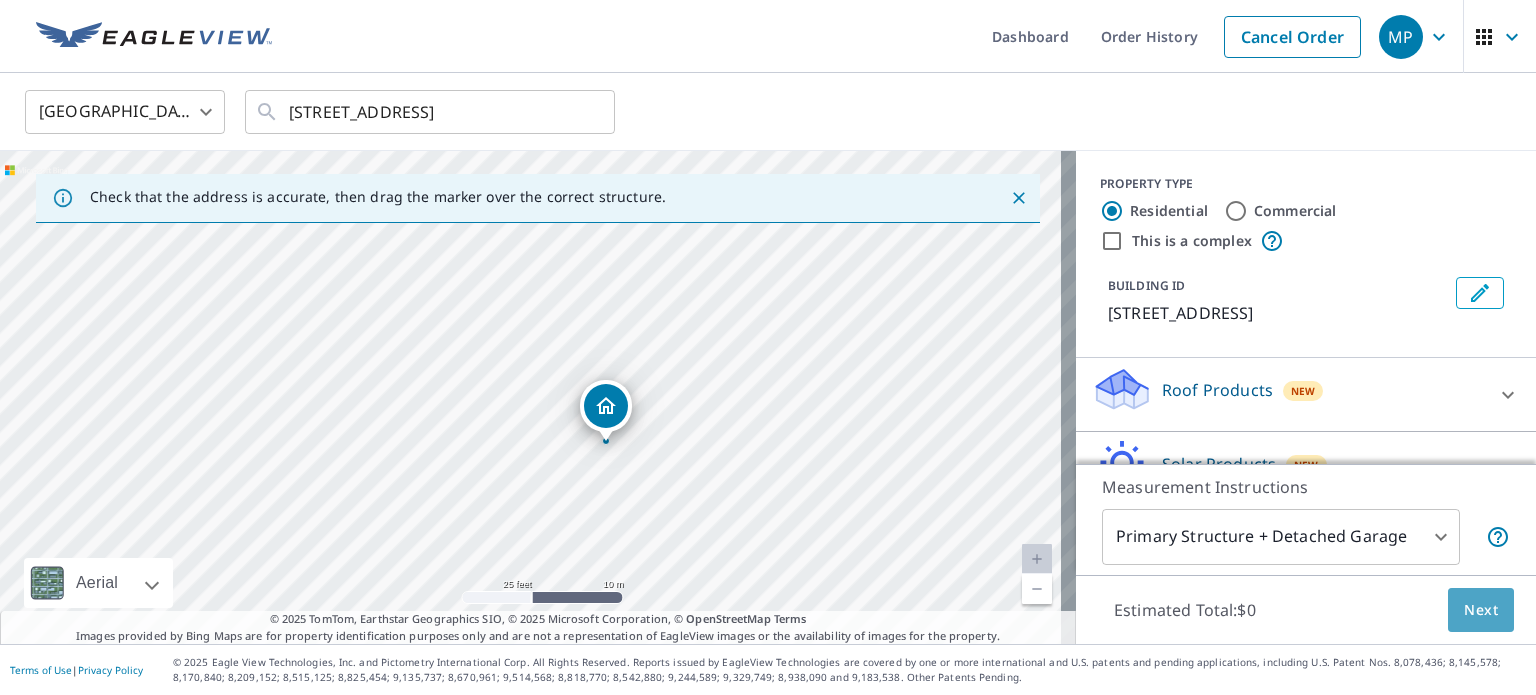 click on "Next" at bounding box center [1481, 610] 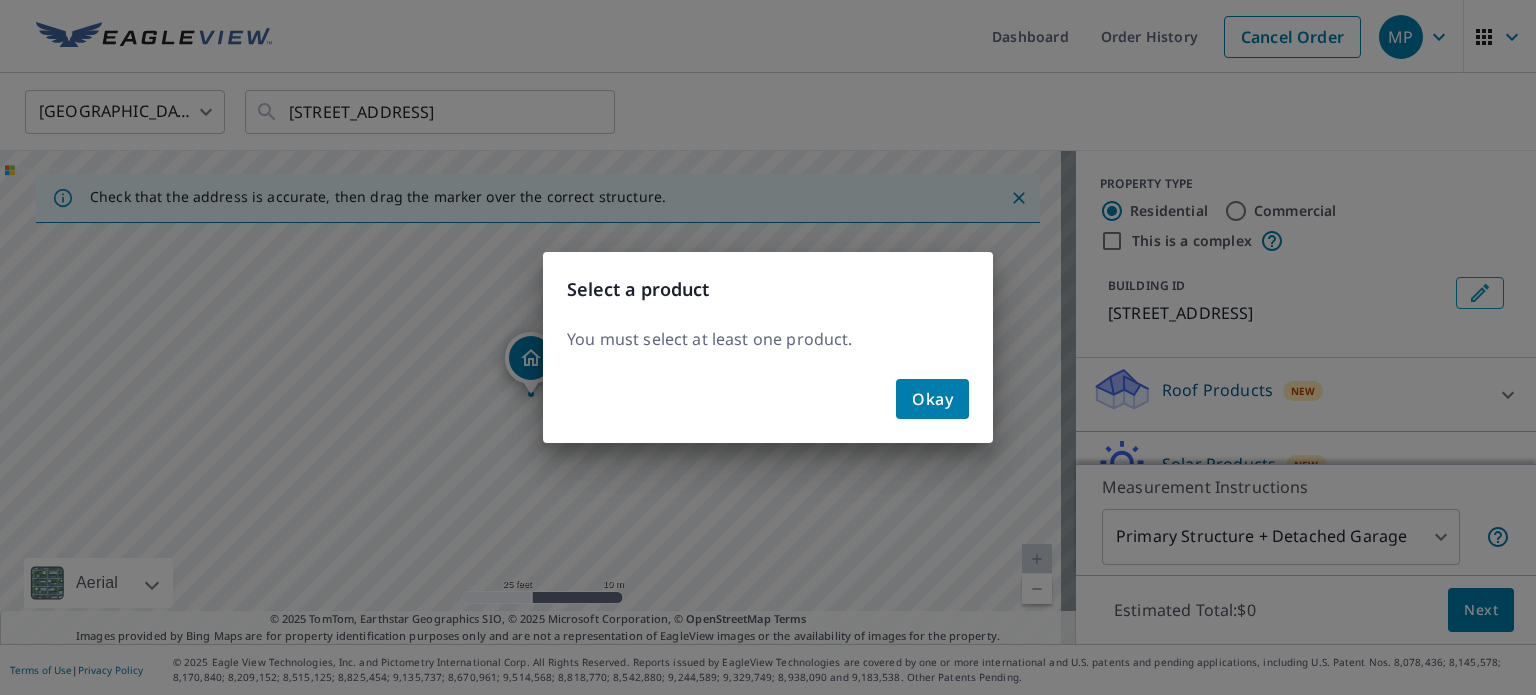 click on "Okay" at bounding box center (932, 399) 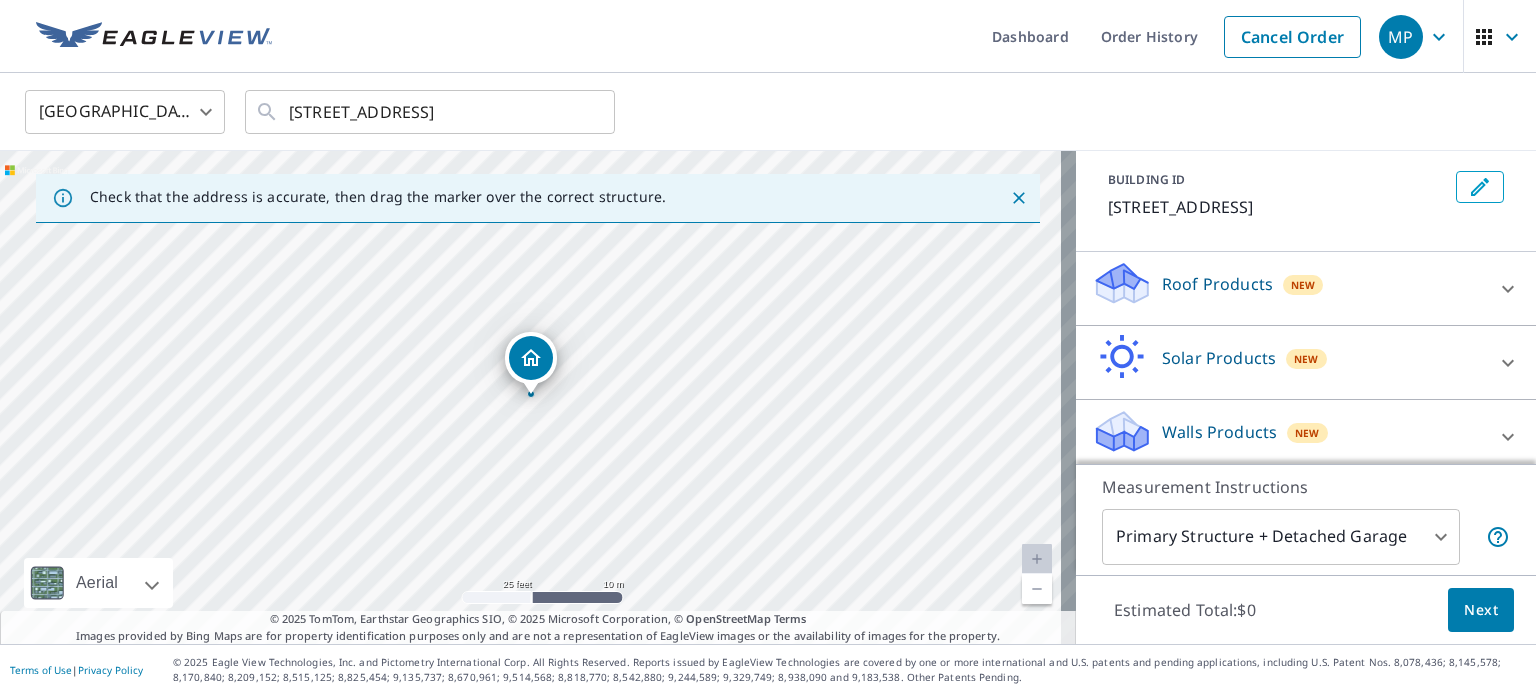 scroll, scrollTop: 114, scrollLeft: 0, axis: vertical 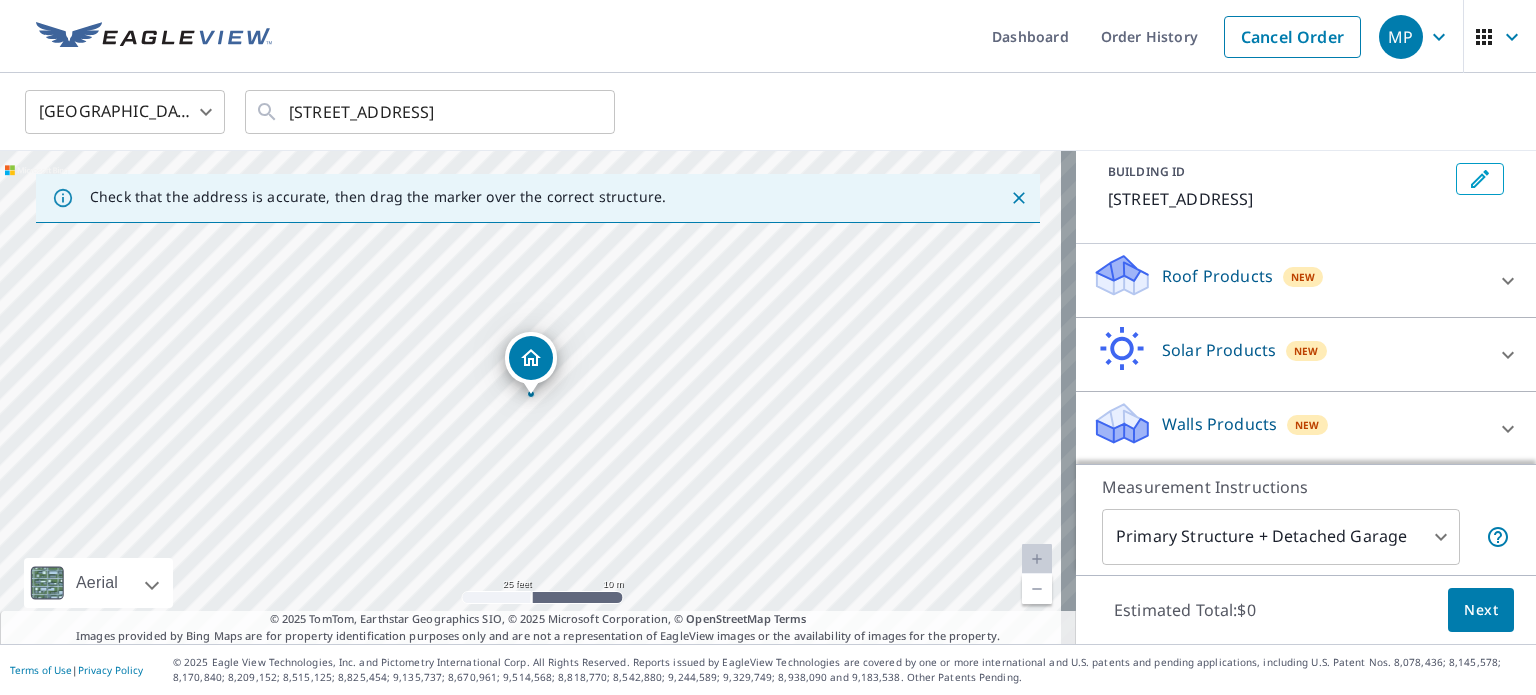 click on "Roof Products New" at bounding box center (1288, 280) 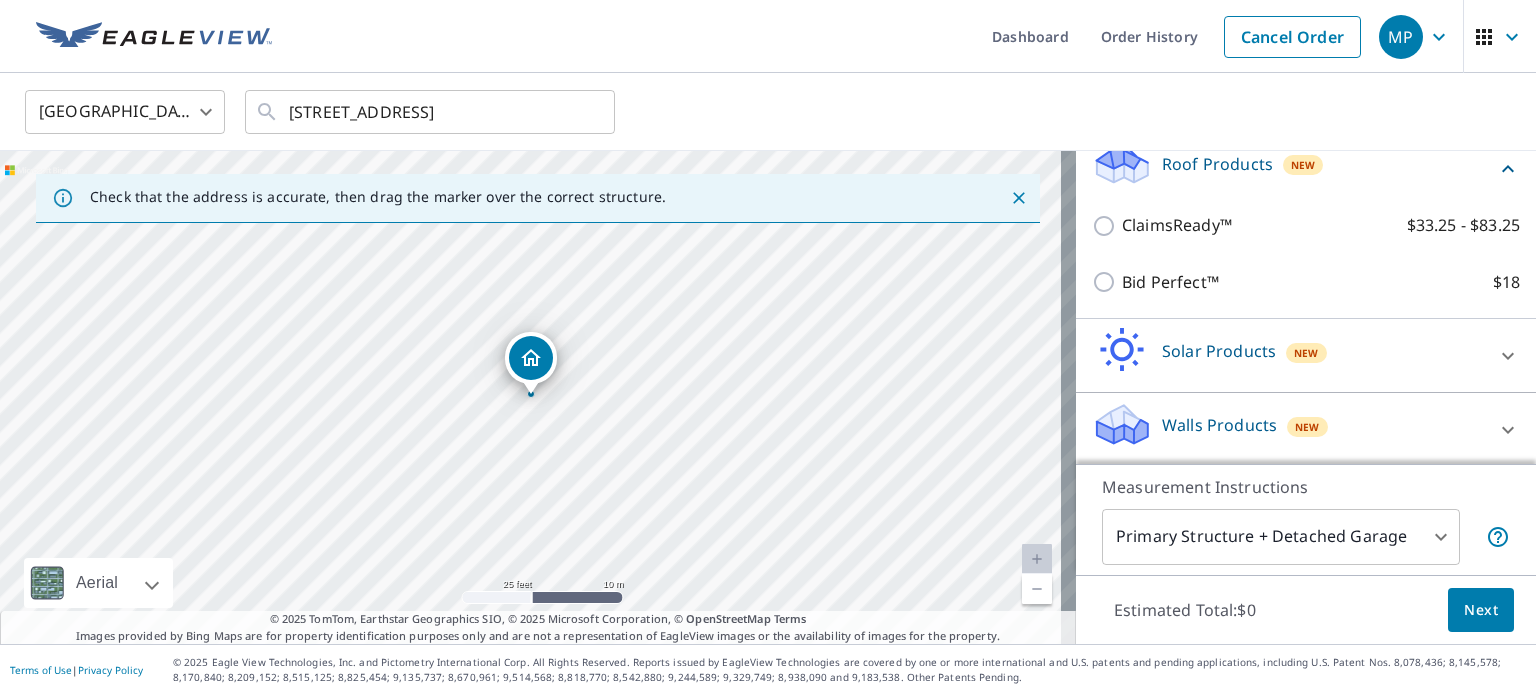 scroll, scrollTop: 228, scrollLeft: 0, axis: vertical 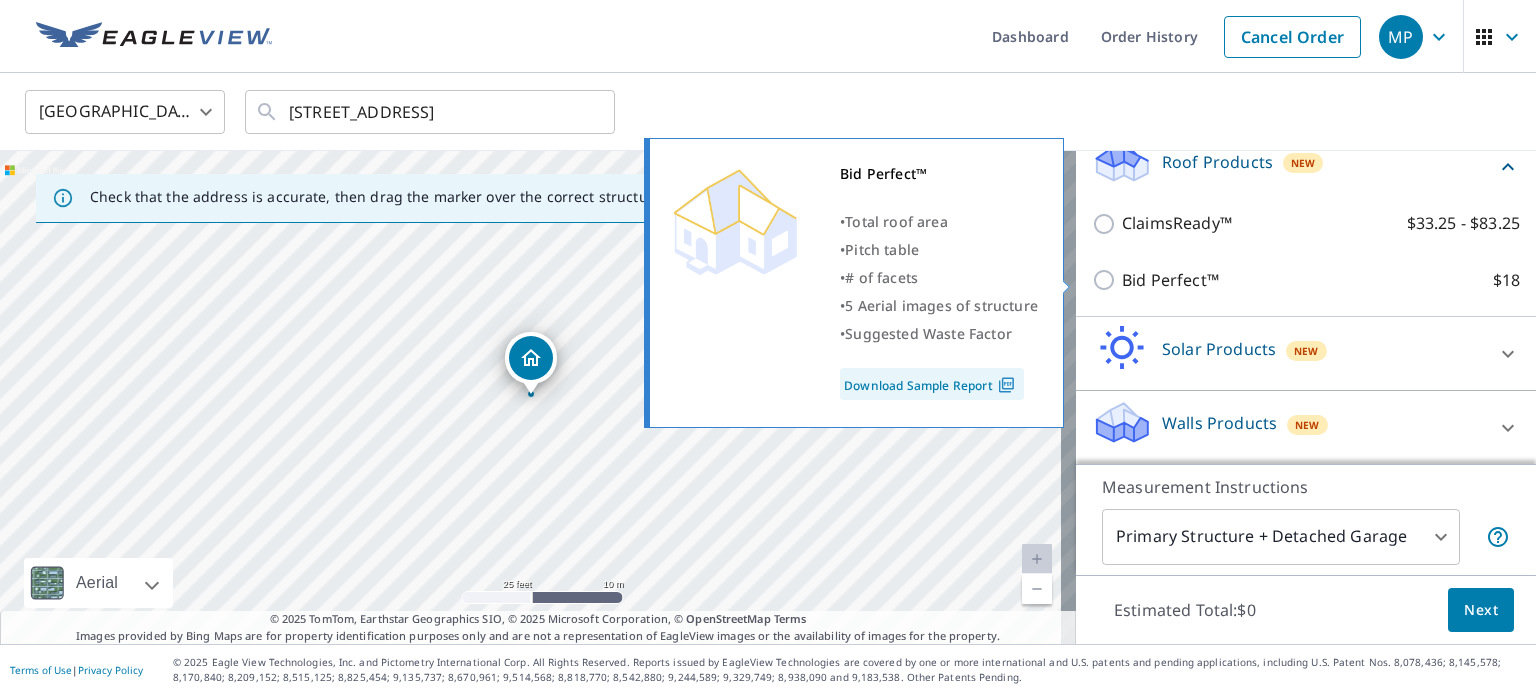 click on "Bid Perfect™" at bounding box center [1170, 280] 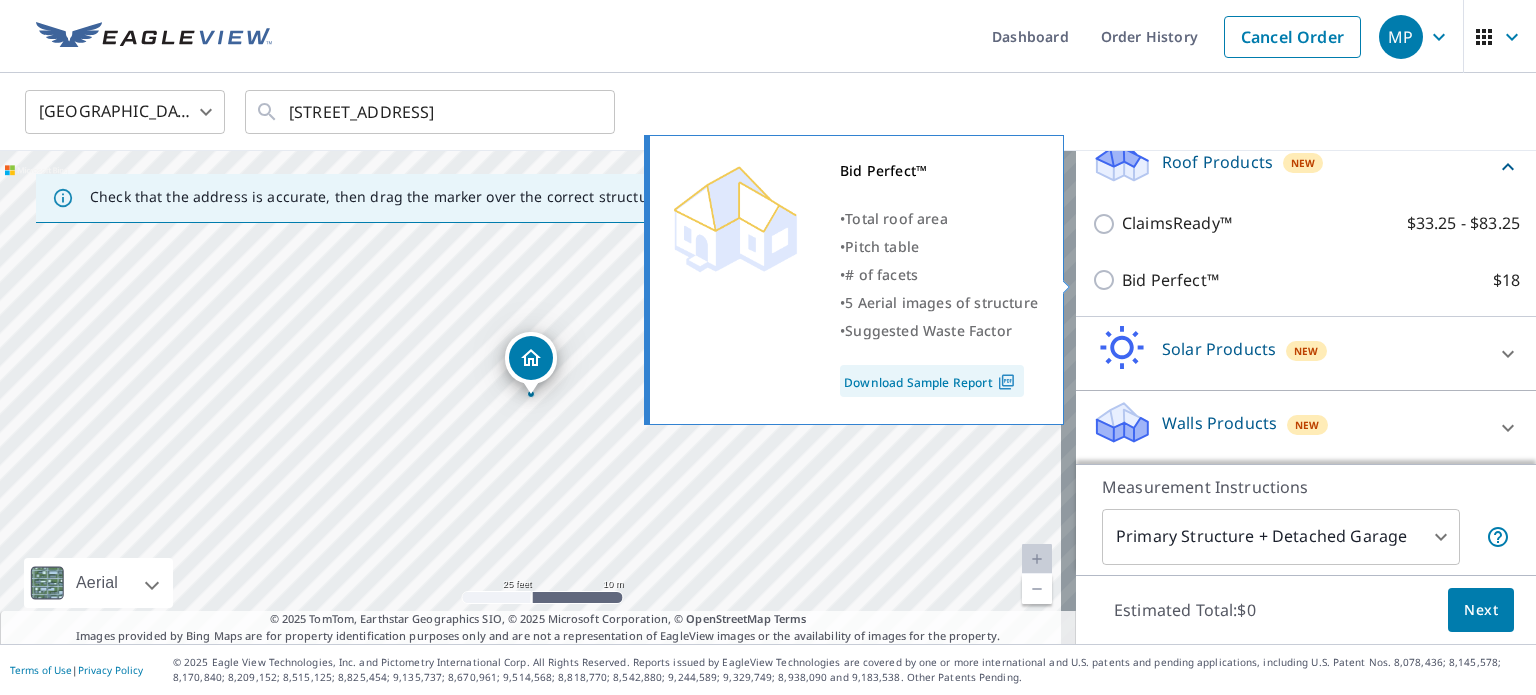click on "Download Sample Report" at bounding box center [932, 381] 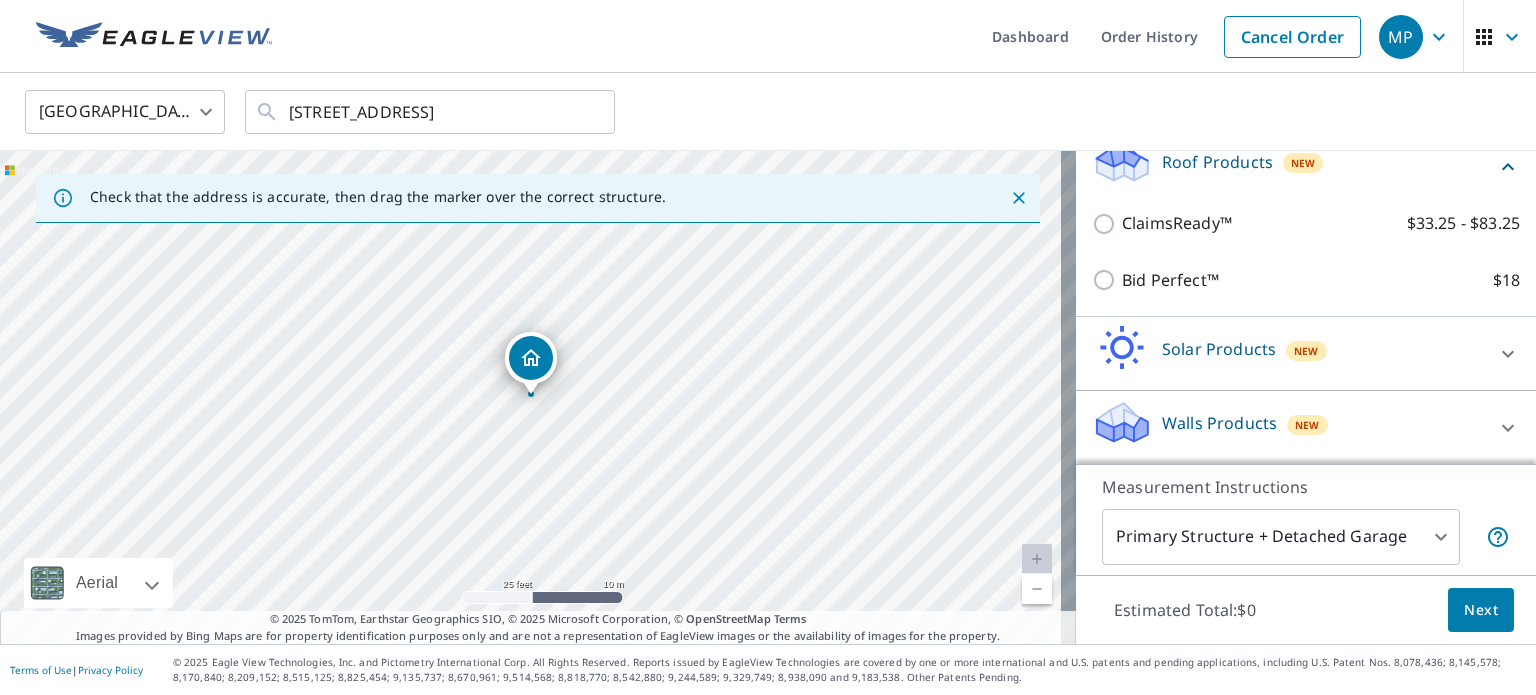click on "MP MP
Dashboard Order History Cancel Order MP United States US ​ 669 Chenango St Binghamton, NY 13901 ​ Check that the address is accurate, then drag the marker over the correct structure. 669 Chenango St Binghamton, NY 13901 Aerial Road A standard road map Aerial A detailed look from above Labels Labels 25 feet 10 m © 2025 TomTom, © Vexcel Imaging, © 2025 Microsoft Corporation,  © OpenStreetMap Terms © 2025 TomTom, Earthstar Geographics SIO, © 2025 Microsoft Corporation, ©   OpenStreetMap   Terms Images provided by Bing Maps are for property identification purposes only and are not a representation of EagleView images or the availability of images for the property. PROPERTY TYPE Residential Commercial This is a complex BUILDING ID 669 Chenango St, Binghamton, NY, 13901 Roof Products New ClaimsReady™ $33.25 - $83.25 Bid Perfect™ $18 Solar Products New TrueDesign for Sales $30 TrueDesign for Planning $105.5 Walls Products New Walls, Windows & Doors $78 Measurement Instructions 1 ​ $0  |" at bounding box center (768, 347) 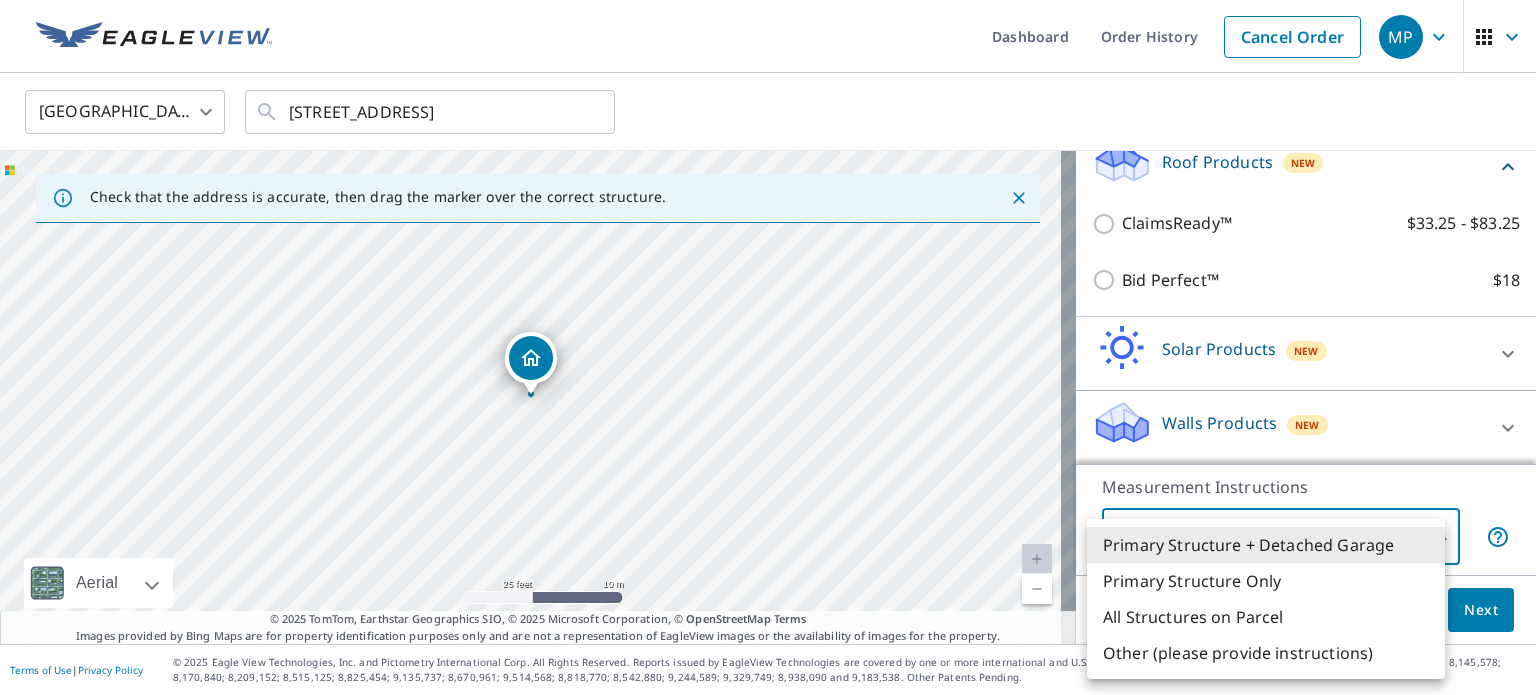 click on "Primary Structure + Detached Garage" at bounding box center [1266, 545] 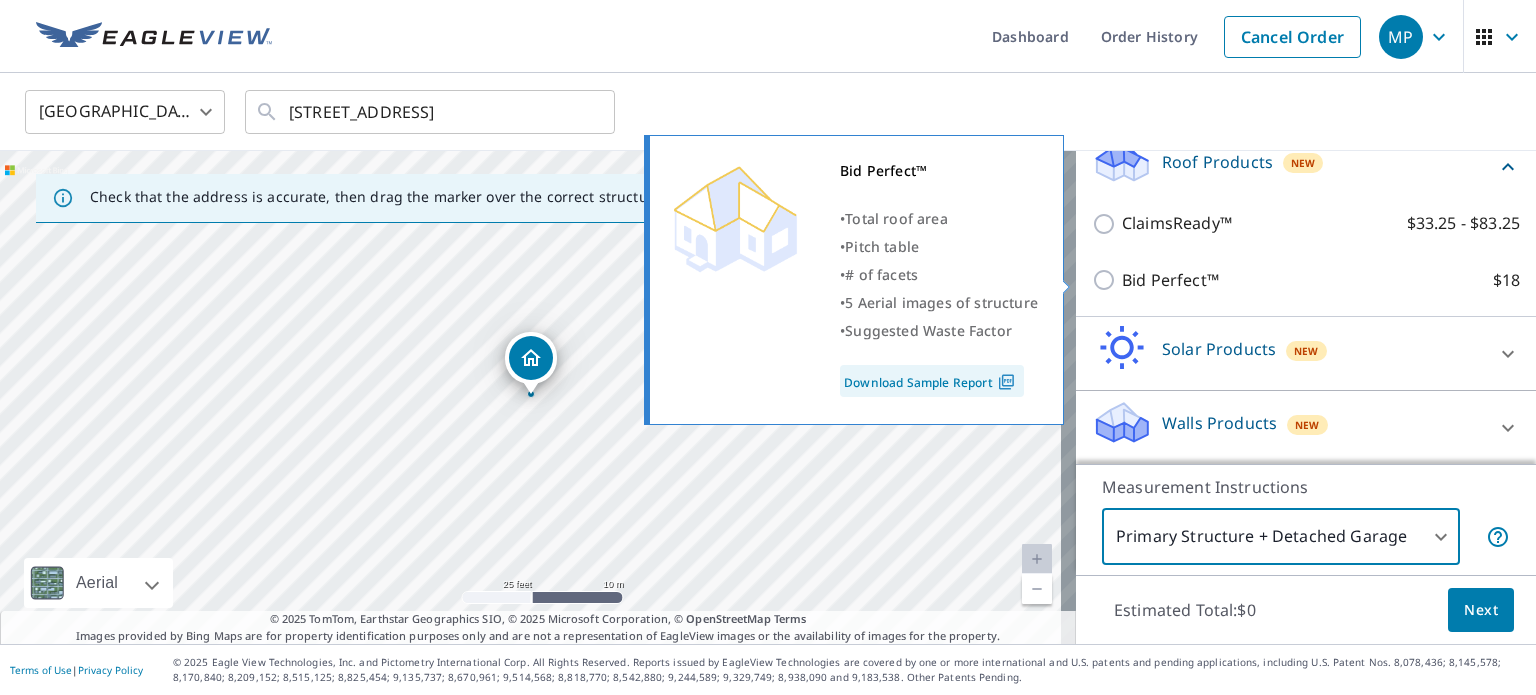 click on "Bid Perfect™ $18" at bounding box center [1107, 280] 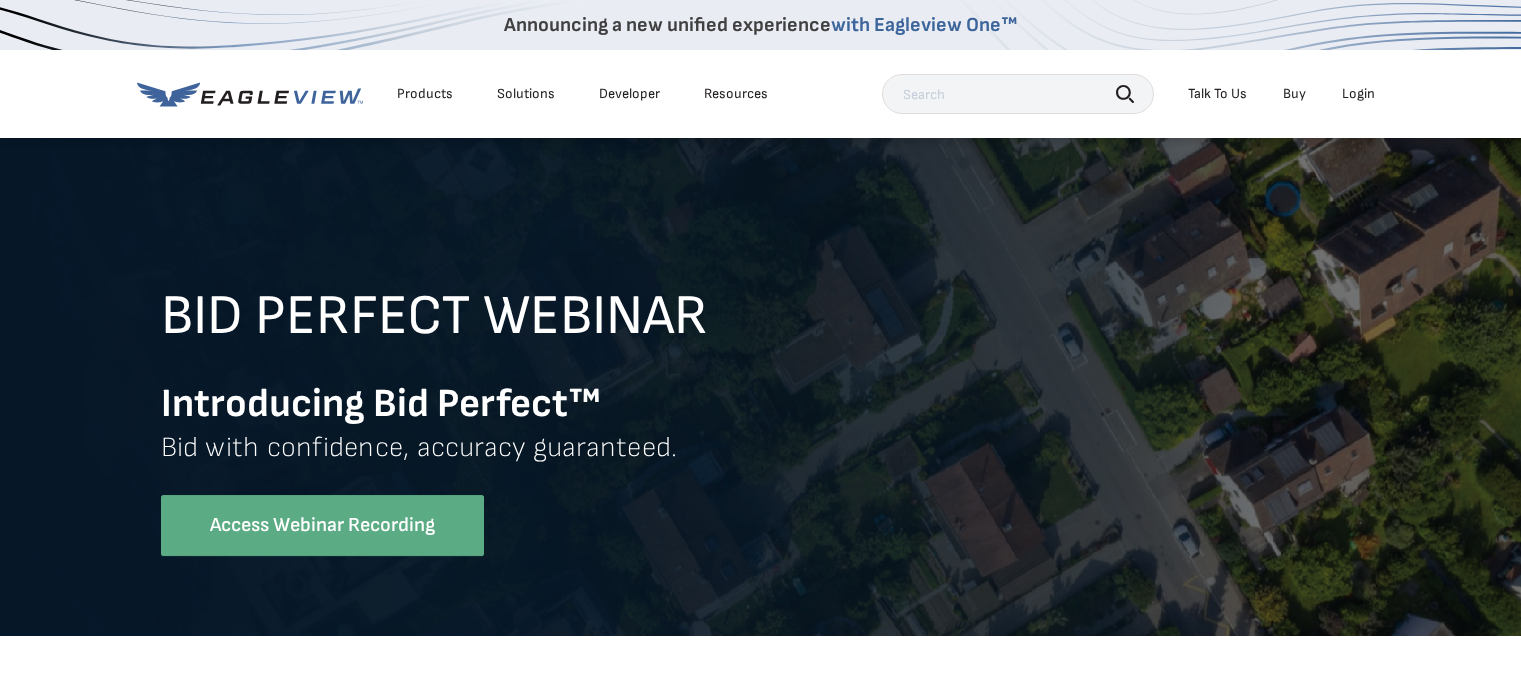 scroll, scrollTop: 0, scrollLeft: 0, axis: both 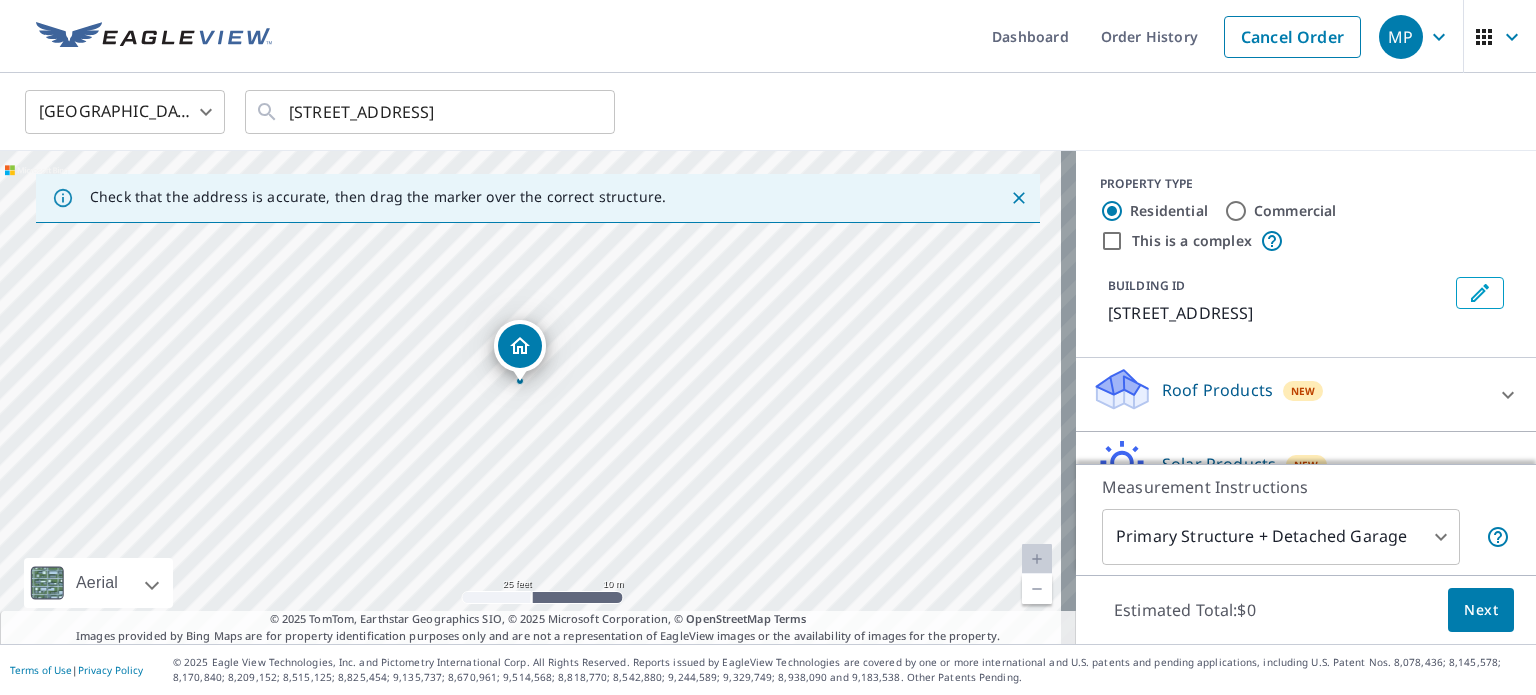 drag, startPoint x: 522, startPoint y: 354, endPoint x: 511, endPoint y: 343, distance: 15.556349 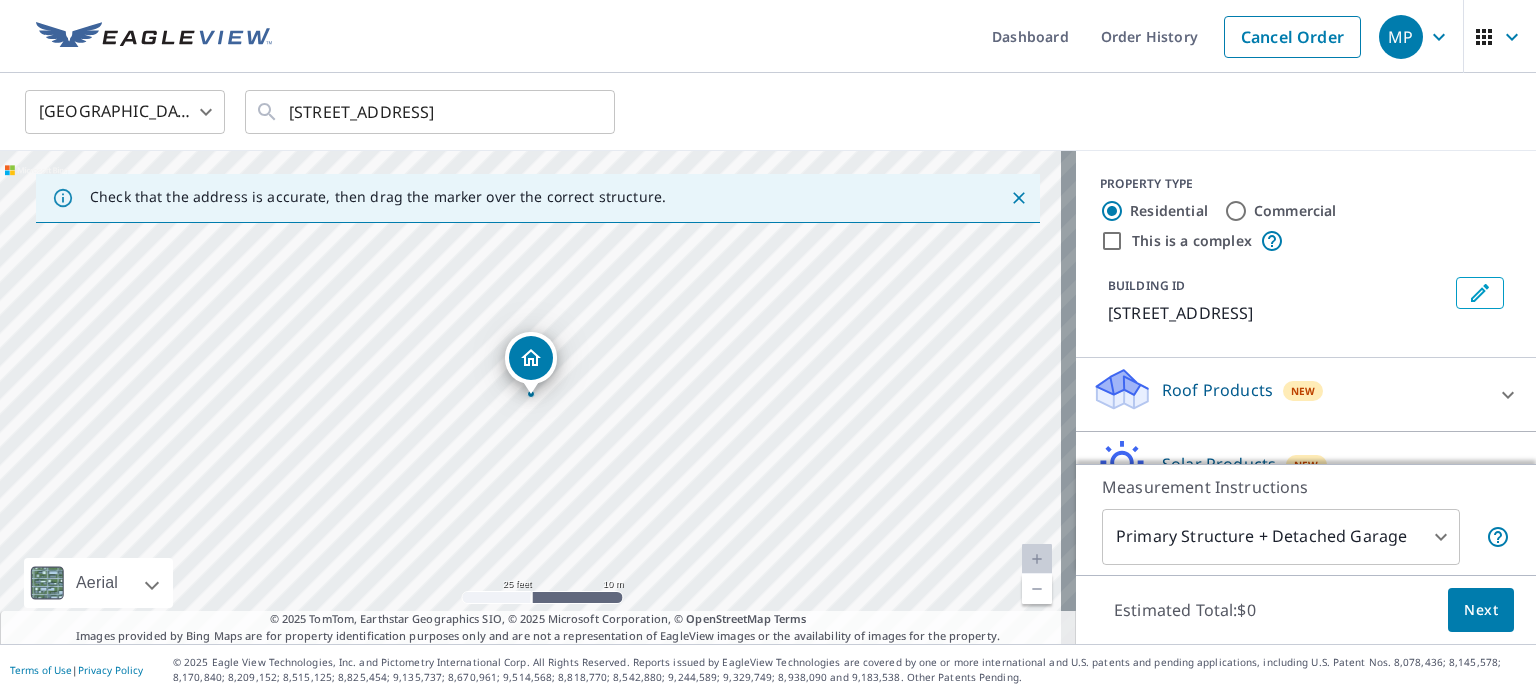 scroll, scrollTop: 100, scrollLeft: 0, axis: vertical 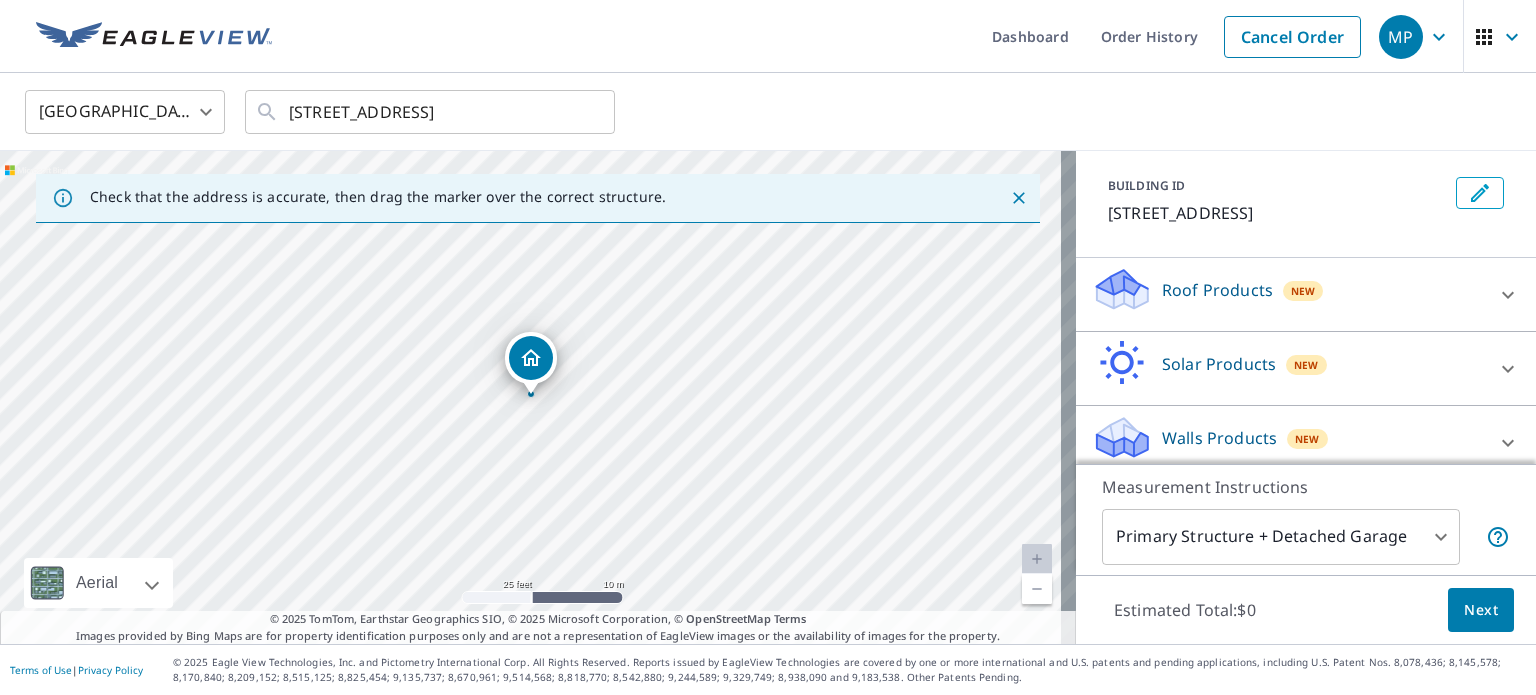 click on "Roof Products New" at bounding box center (1288, 294) 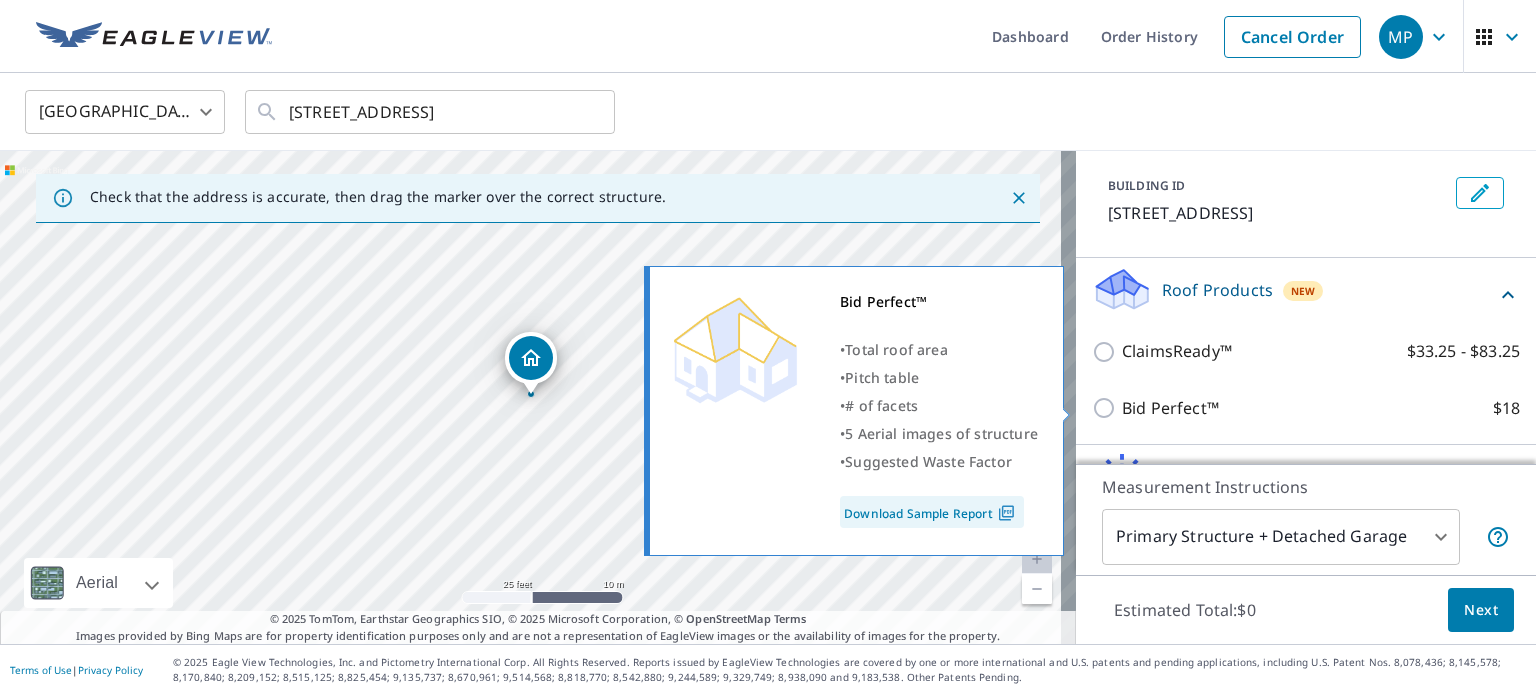 click on "Bid Perfect™ $18" at bounding box center (1107, 408) 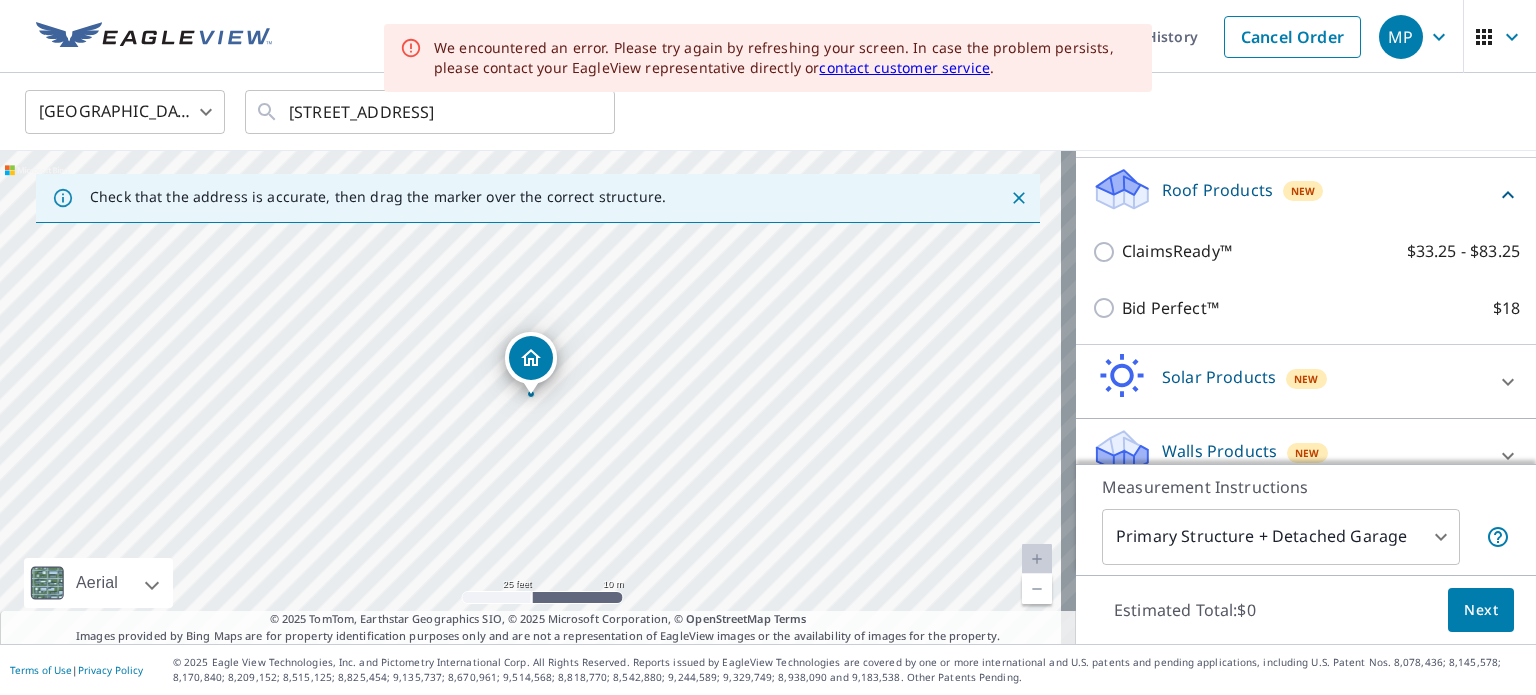 scroll, scrollTop: 228, scrollLeft: 0, axis: vertical 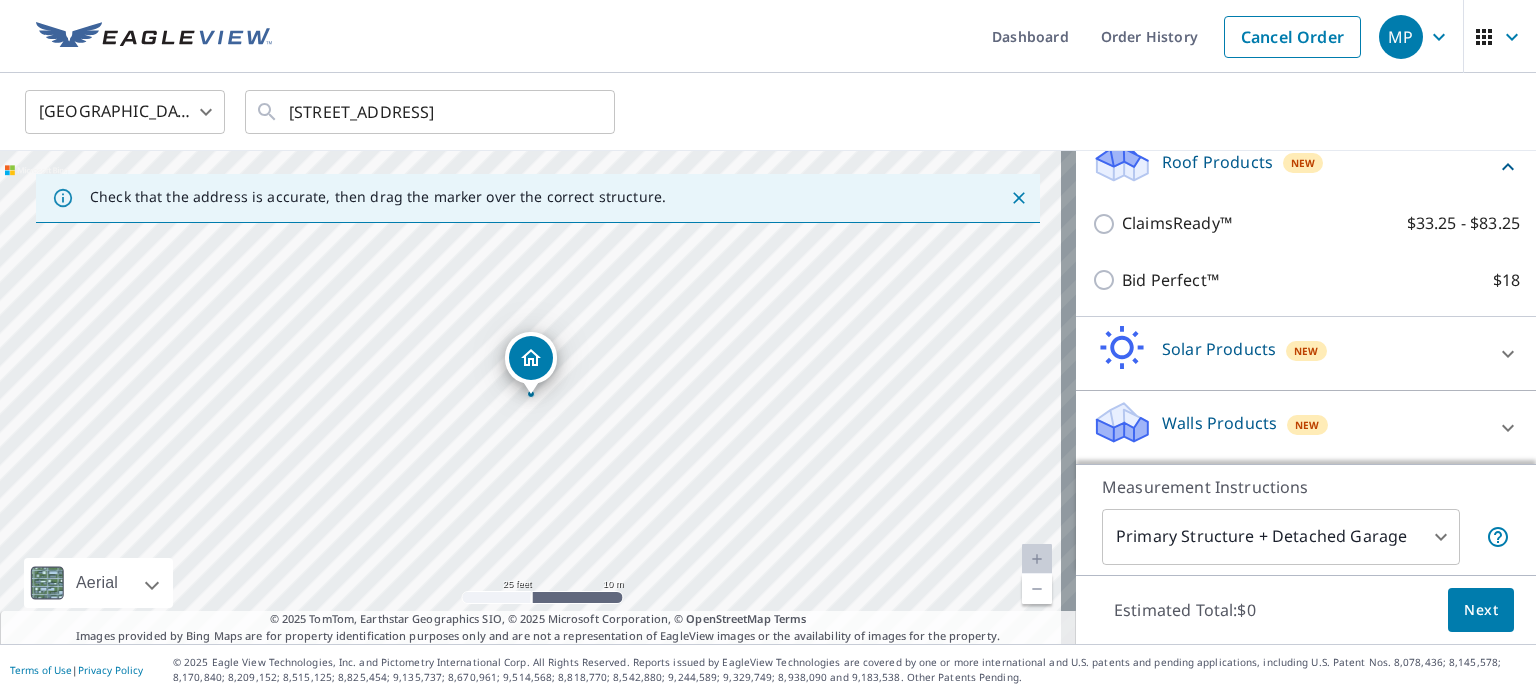 click on "Next" at bounding box center (1481, 610) 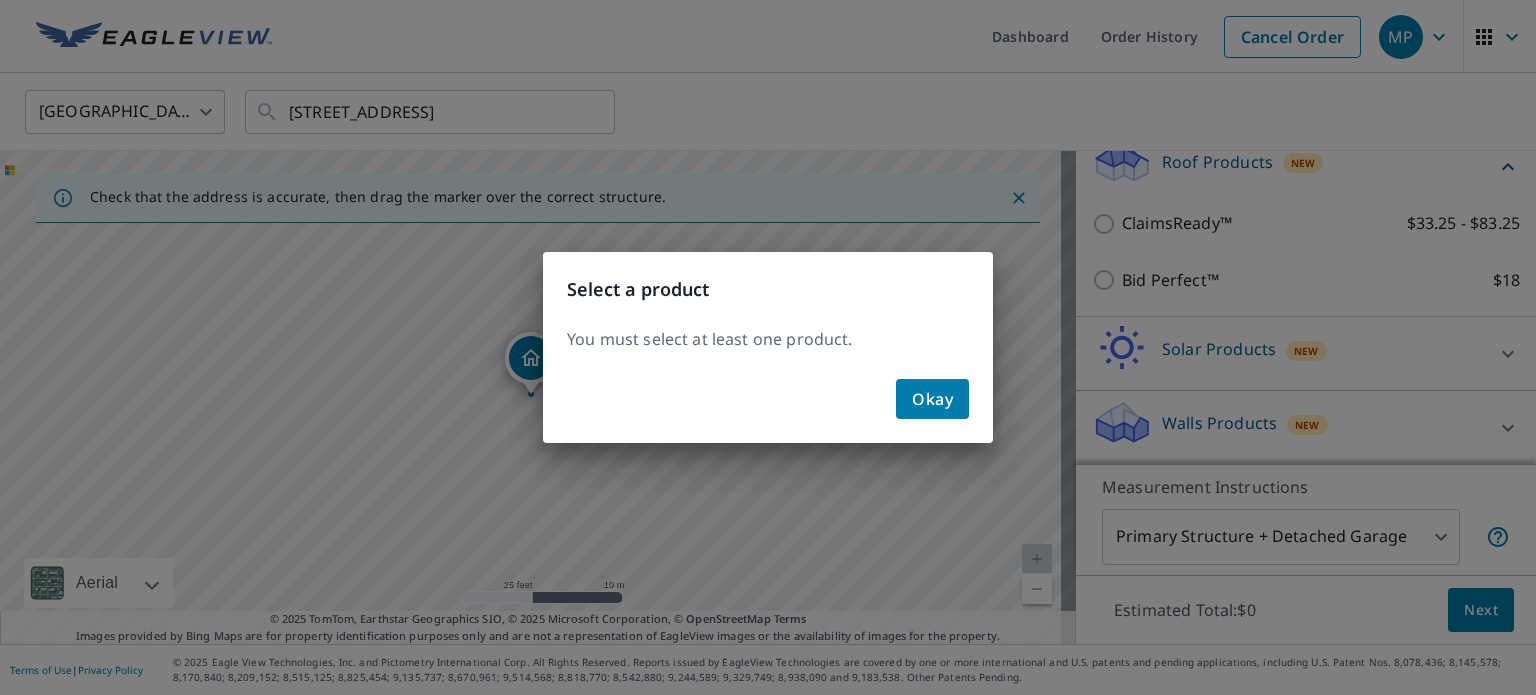 click on "Okay" at bounding box center [932, 399] 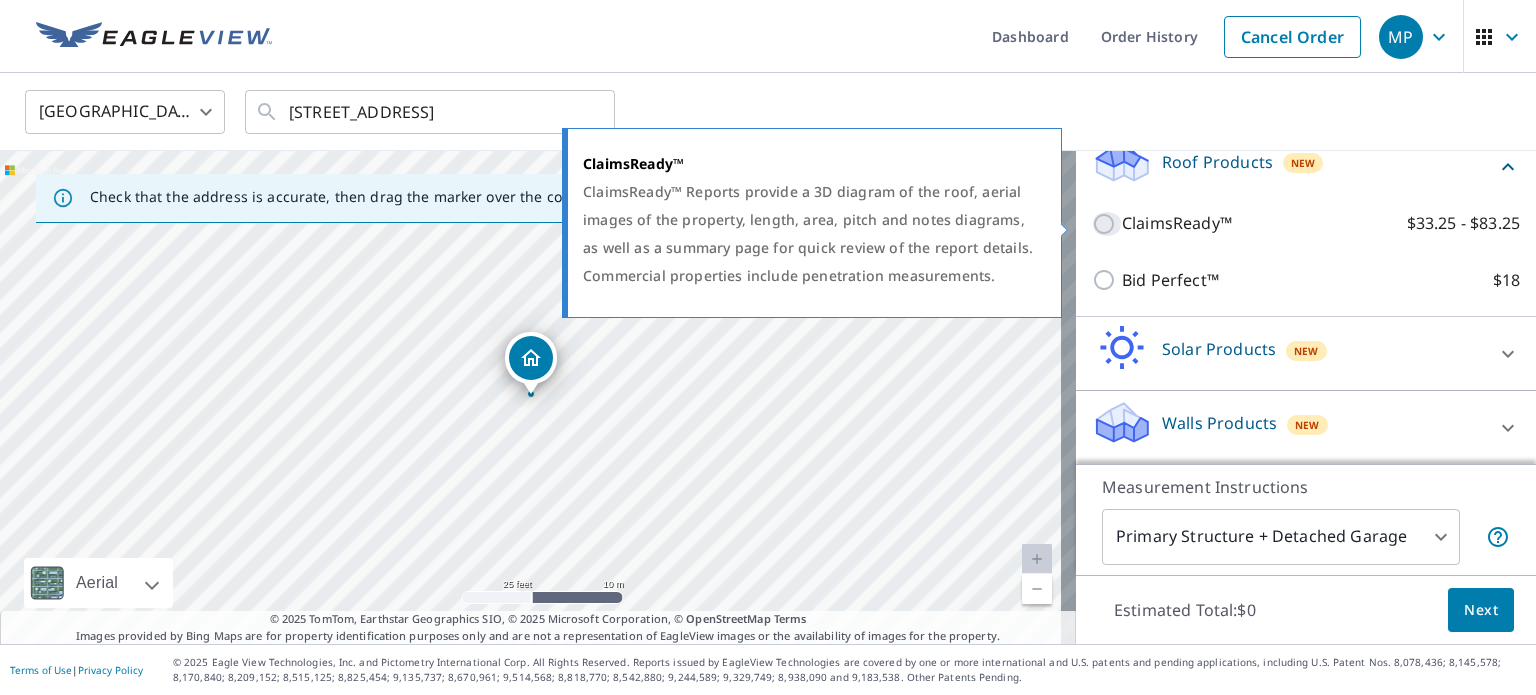 click on "ClaimsReady™ $33.25 - $83.25" at bounding box center [1107, 224] 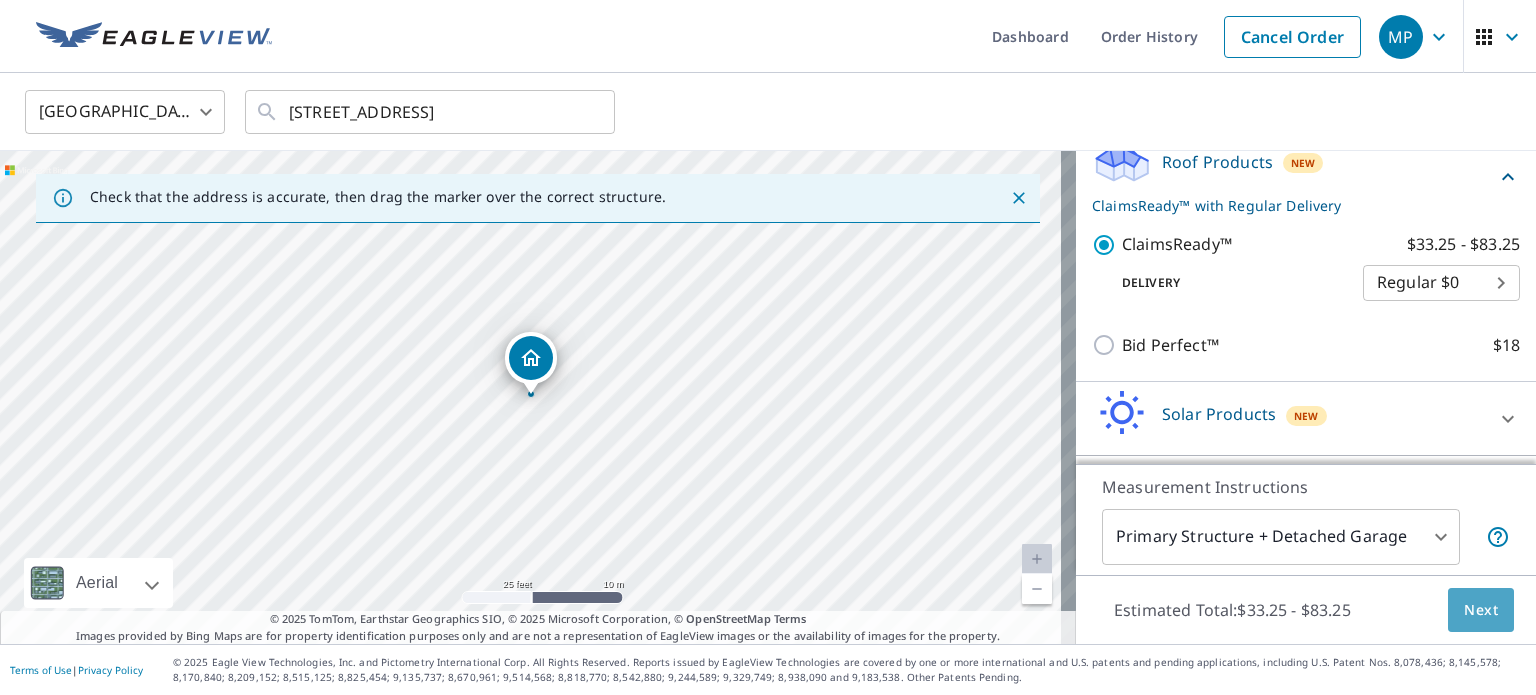 click on "Next" at bounding box center (1481, 610) 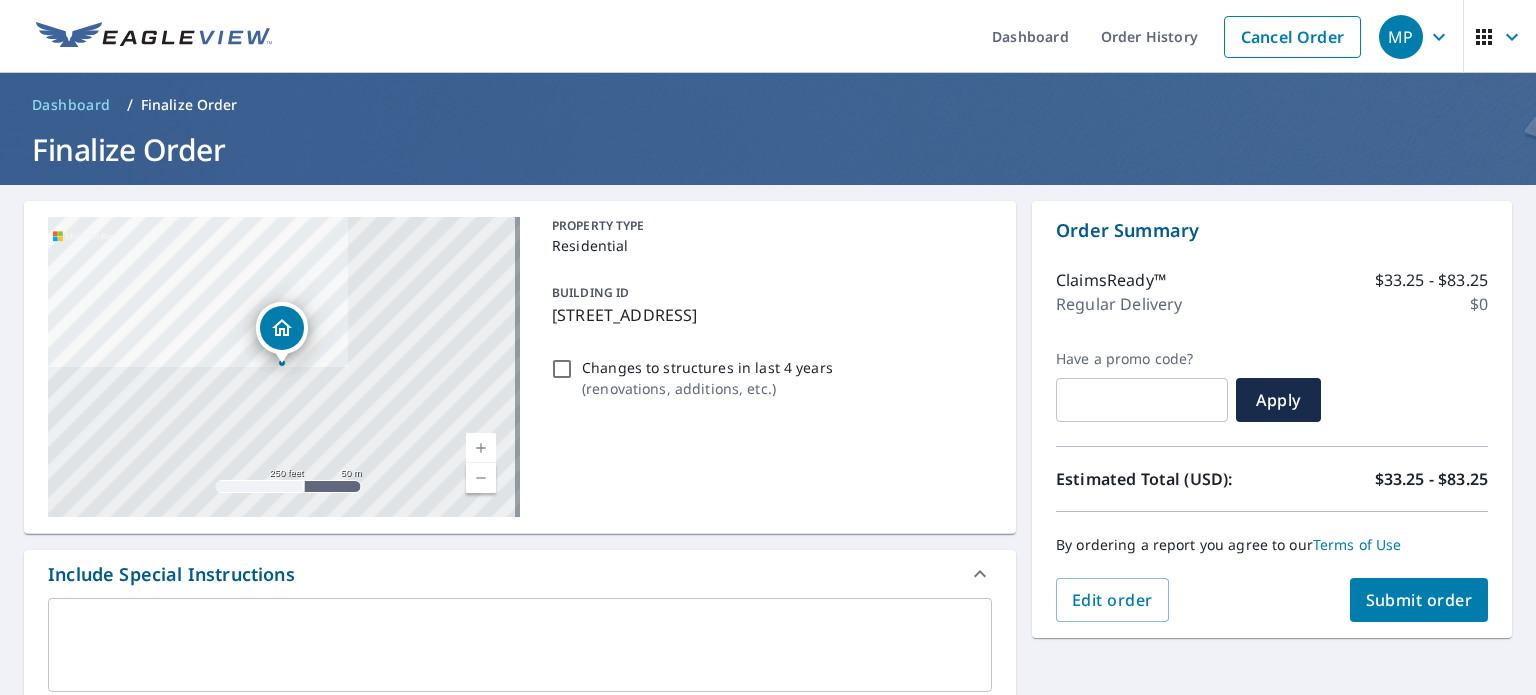 click on "Order History" at bounding box center [1149, 36] 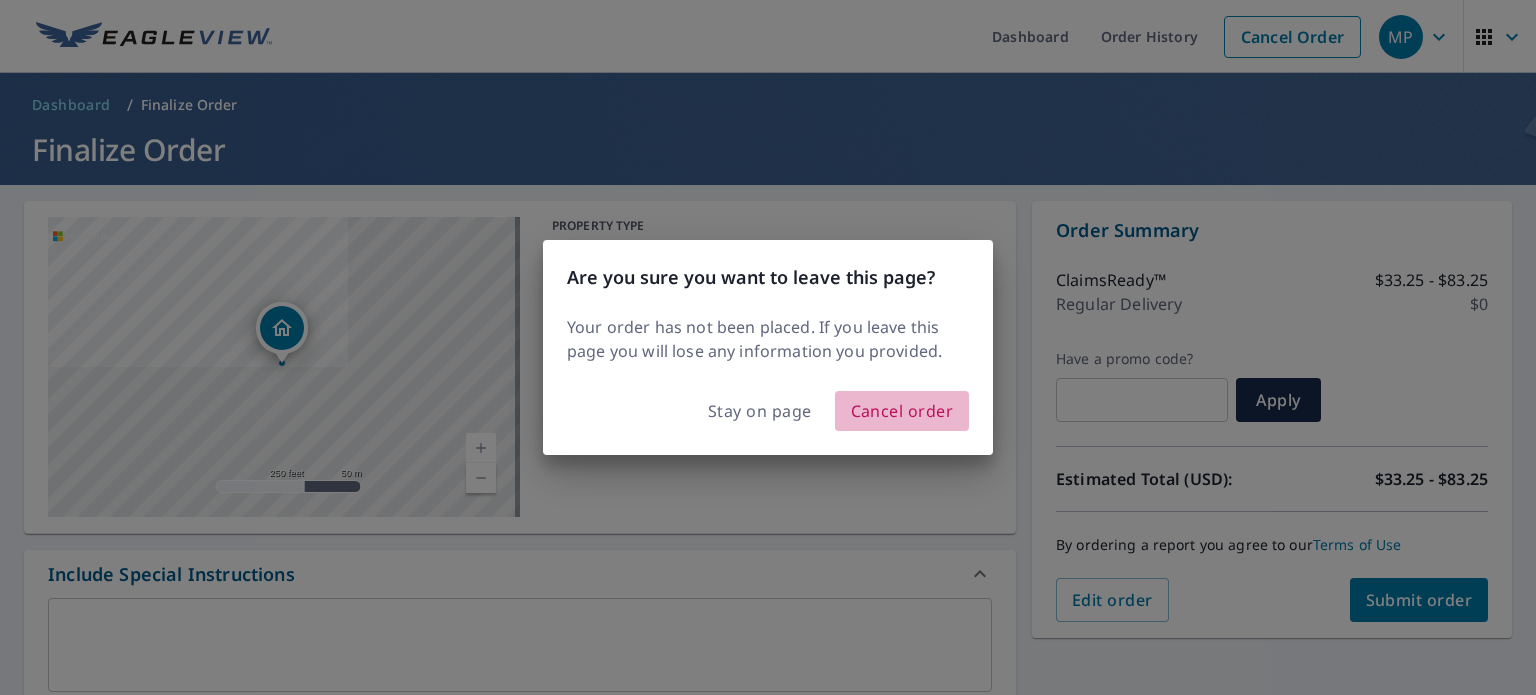 click on "Cancel order" at bounding box center (902, 411) 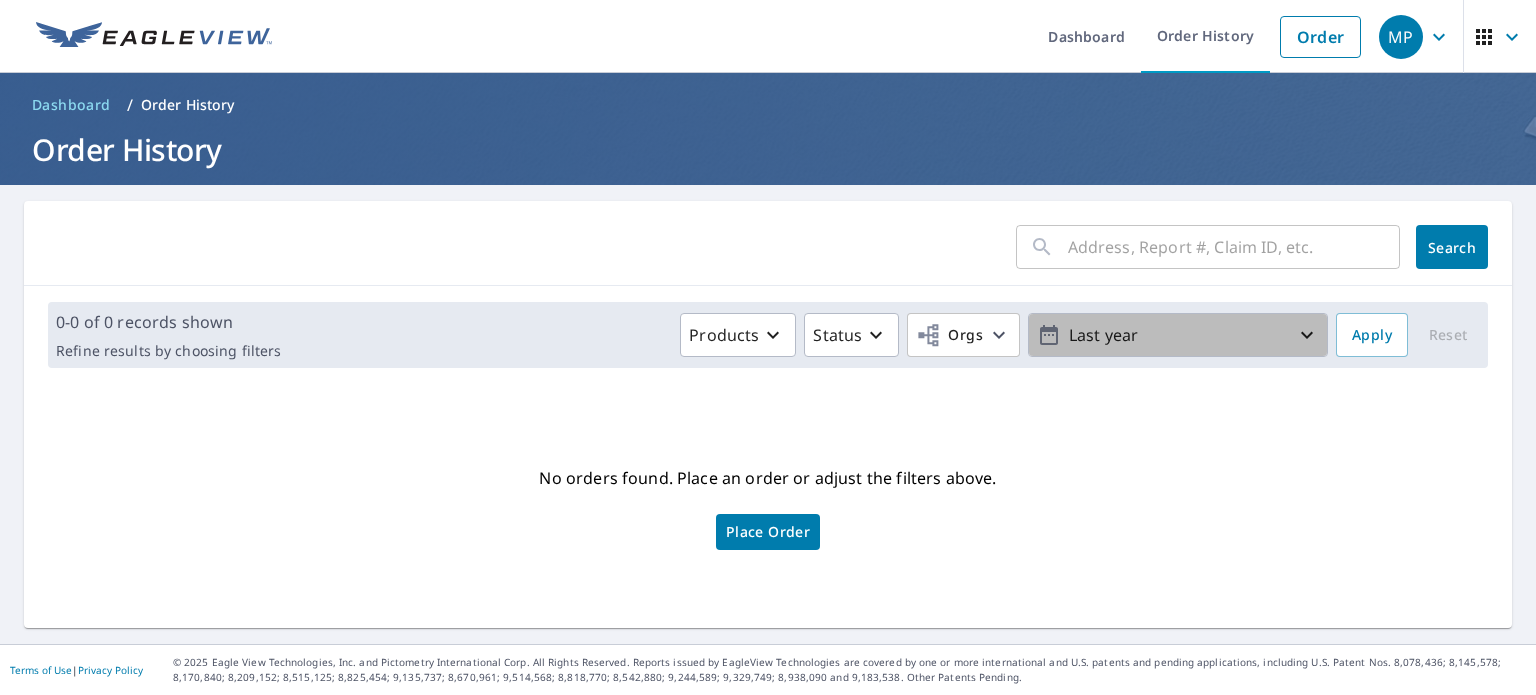 click on "Last year" at bounding box center [1178, 335] 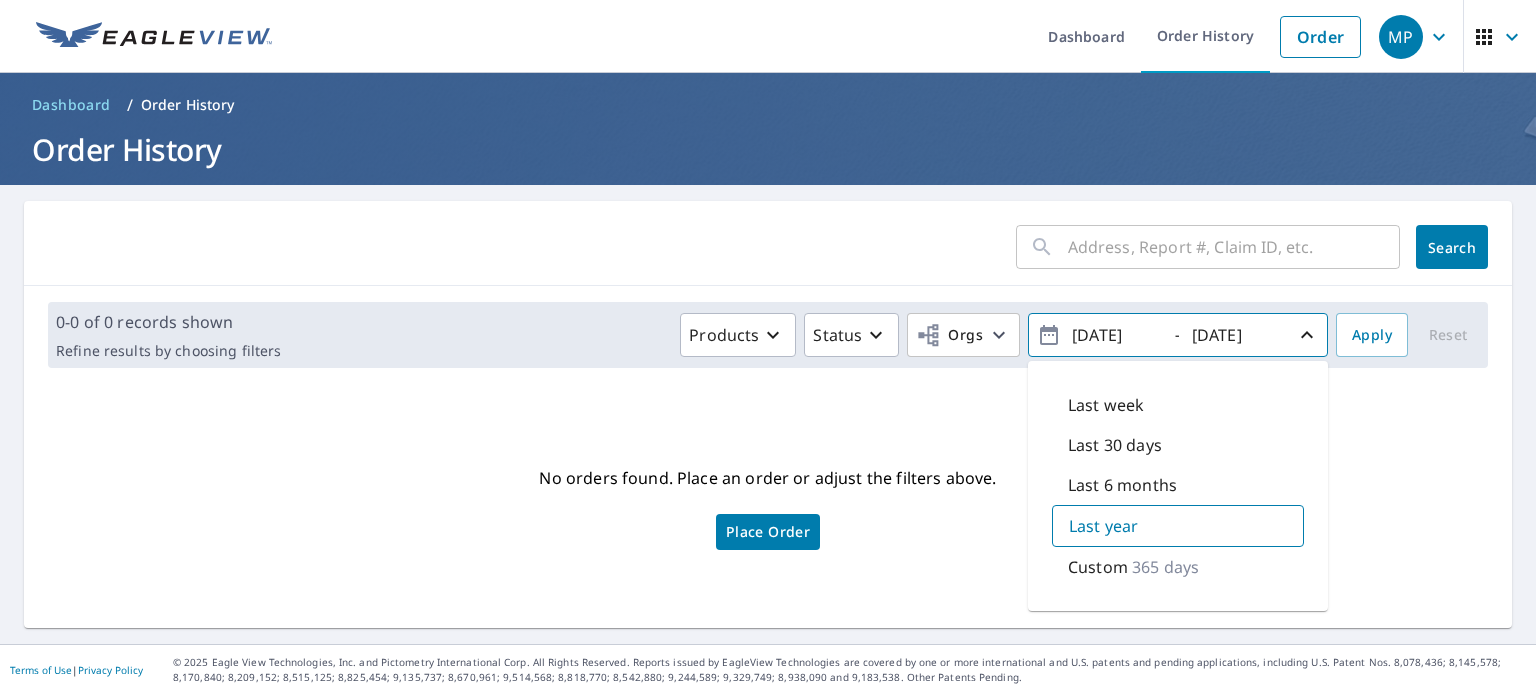 click on "Order History" at bounding box center [1205, 36] 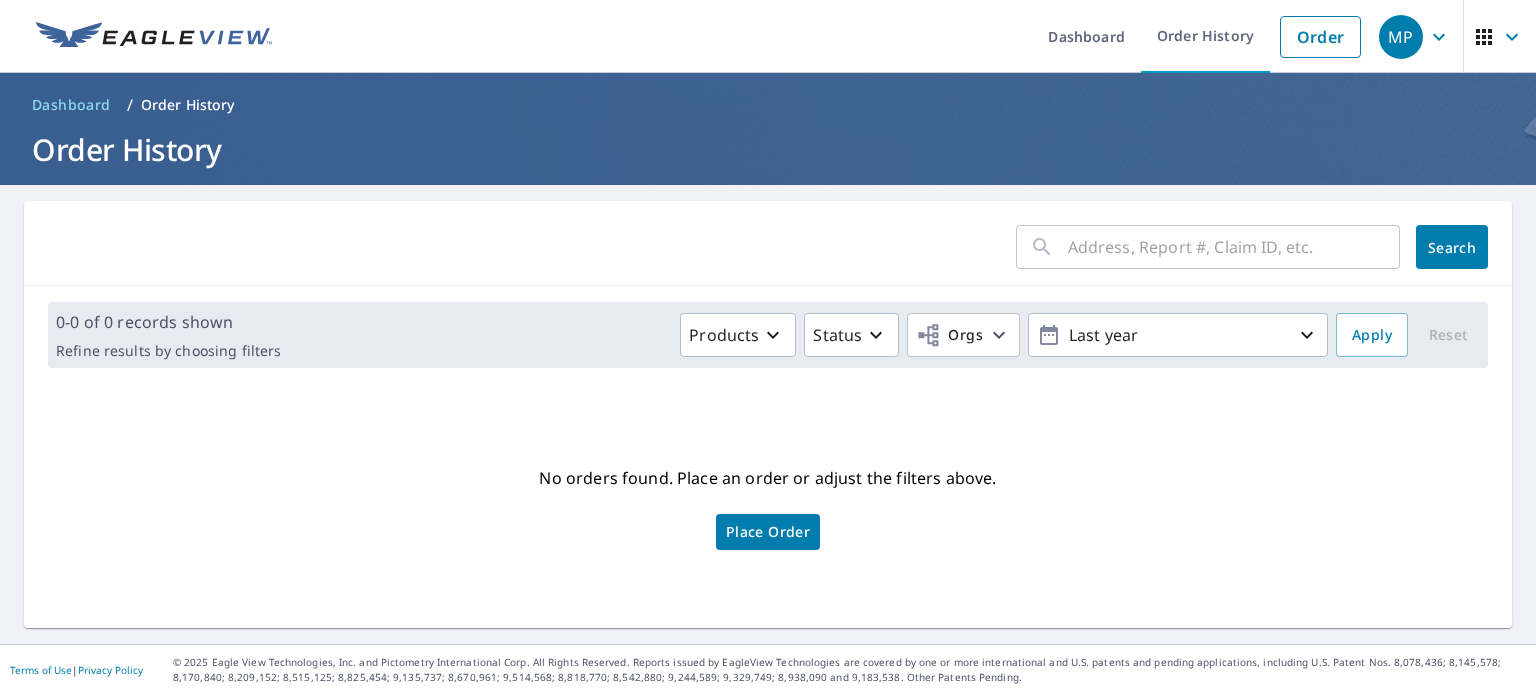 click on "Dashboard" at bounding box center (1086, 36) 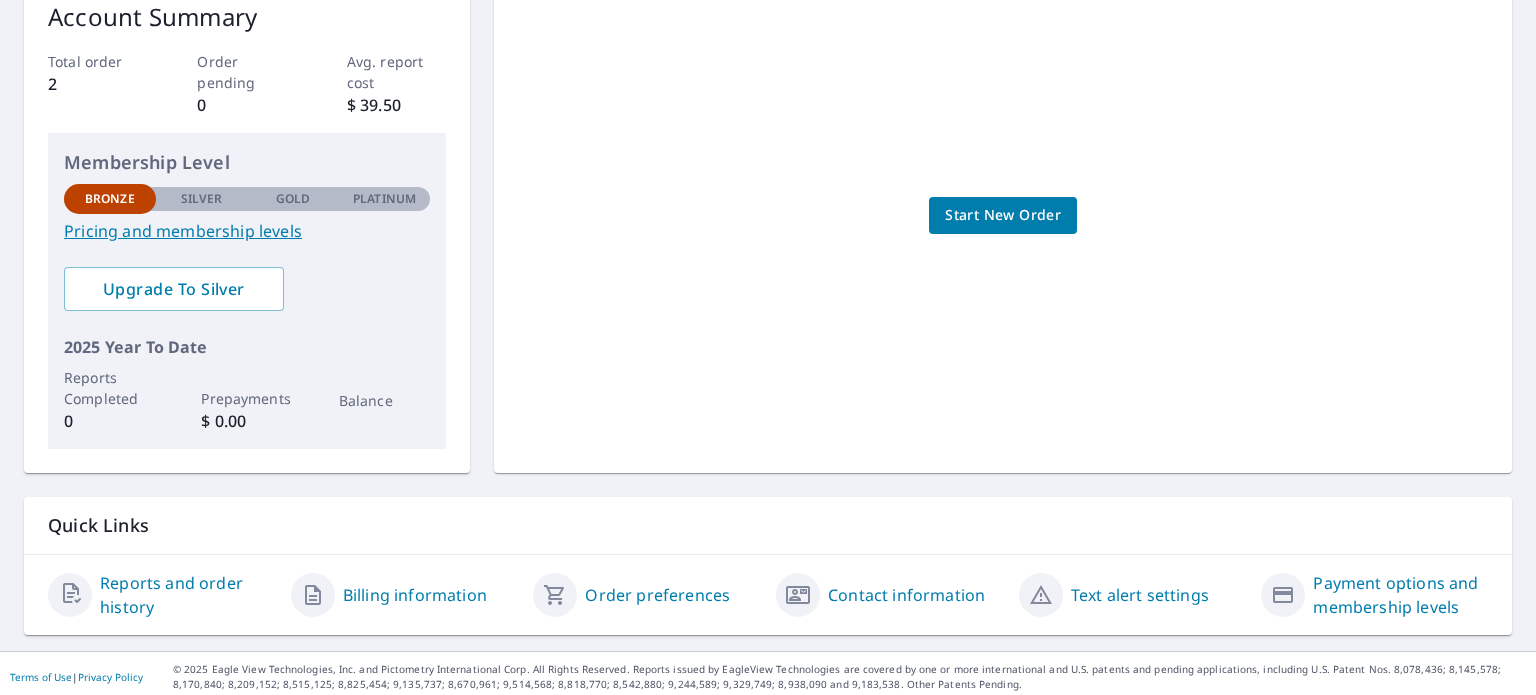 scroll, scrollTop: 340, scrollLeft: 0, axis: vertical 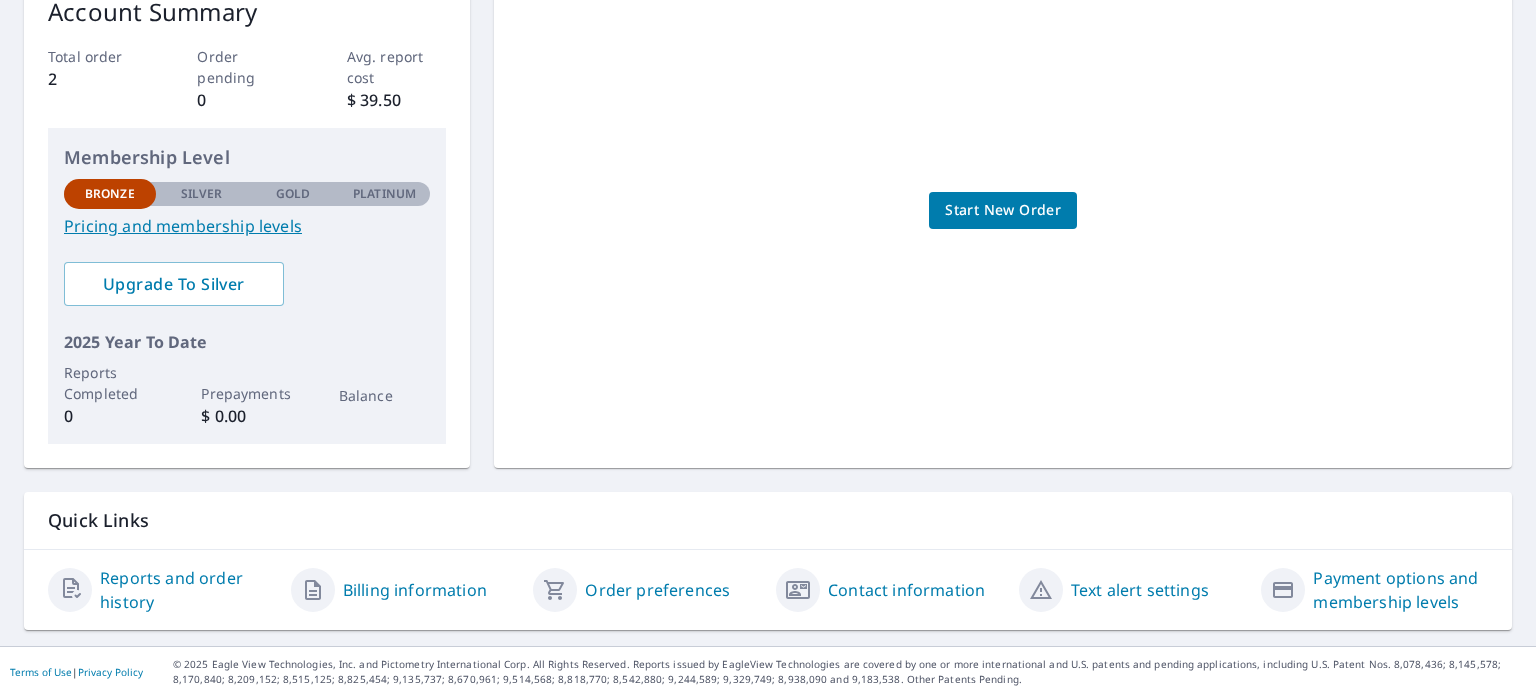 click on "Billing information" at bounding box center [415, 590] 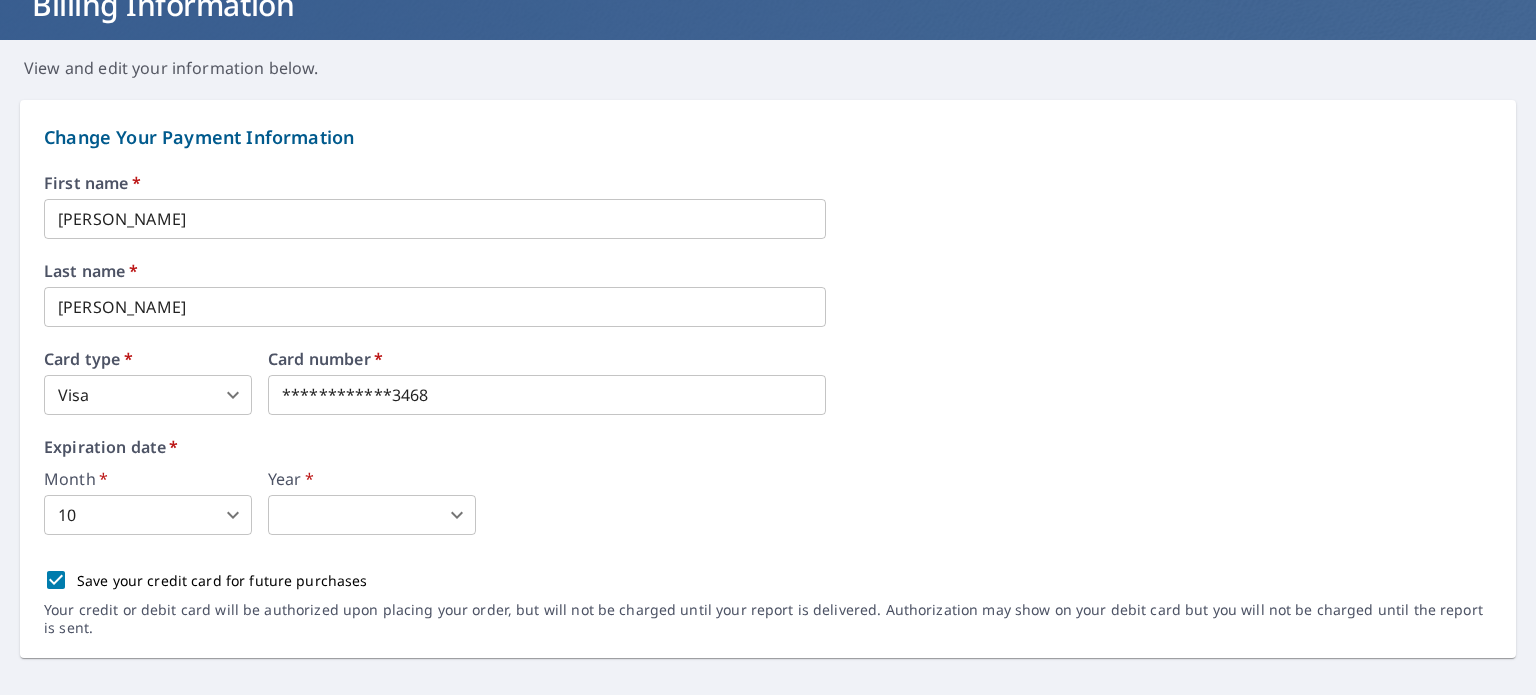 scroll, scrollTop: 140, scrollLeft: 0, axis: vertical 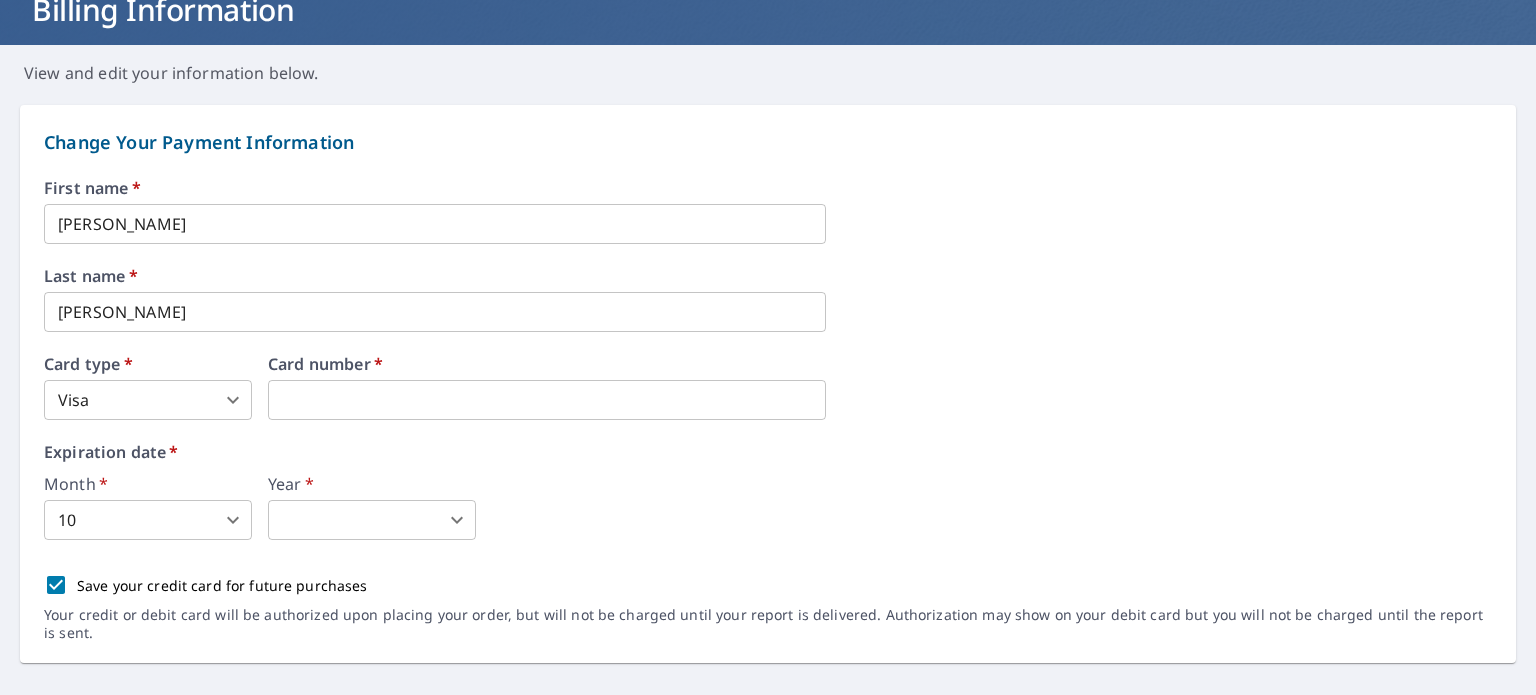 click on "MP MP
Dashboard Order History Order MP Dashboard / Billing Information Billing Information View and edit your information below. Change Your Payment Information First name   * [PERSON_NAME] ​ Last name   * [PERSON_NAME] ​ Card type   * Visa 2 ​ Card number   * Expiration date   * Month   * 10 10 ​ Year   * ​ 2022 ​ Save your credit card for future purchases Your credit or debit card will be authorized upon placing your order, but will not be charged until your report is delivered. Authorization may show on your debit card but you will not be charged until the report is sent. Change Your Billing Address Please verify the billing address matches the payment information. Billing email   * [EMAIL_ADDRESS][DOMAIN_NAME] ​ Company   * Self employed ​ Country   * [GEOGRAPHIC_DATA] [GEOGRAPHIC_DATA] ​ Phone [PHONE_NUMBER] ​ Ext. ​ Secondary phone ​ Ext. ​ Address [STREET_ADDRESS][US_STATE] ​ Zip code 13790-2711 ​ Save Cancel Terms of Use  |  Privacy Policy" at bounding box center [768, 347] 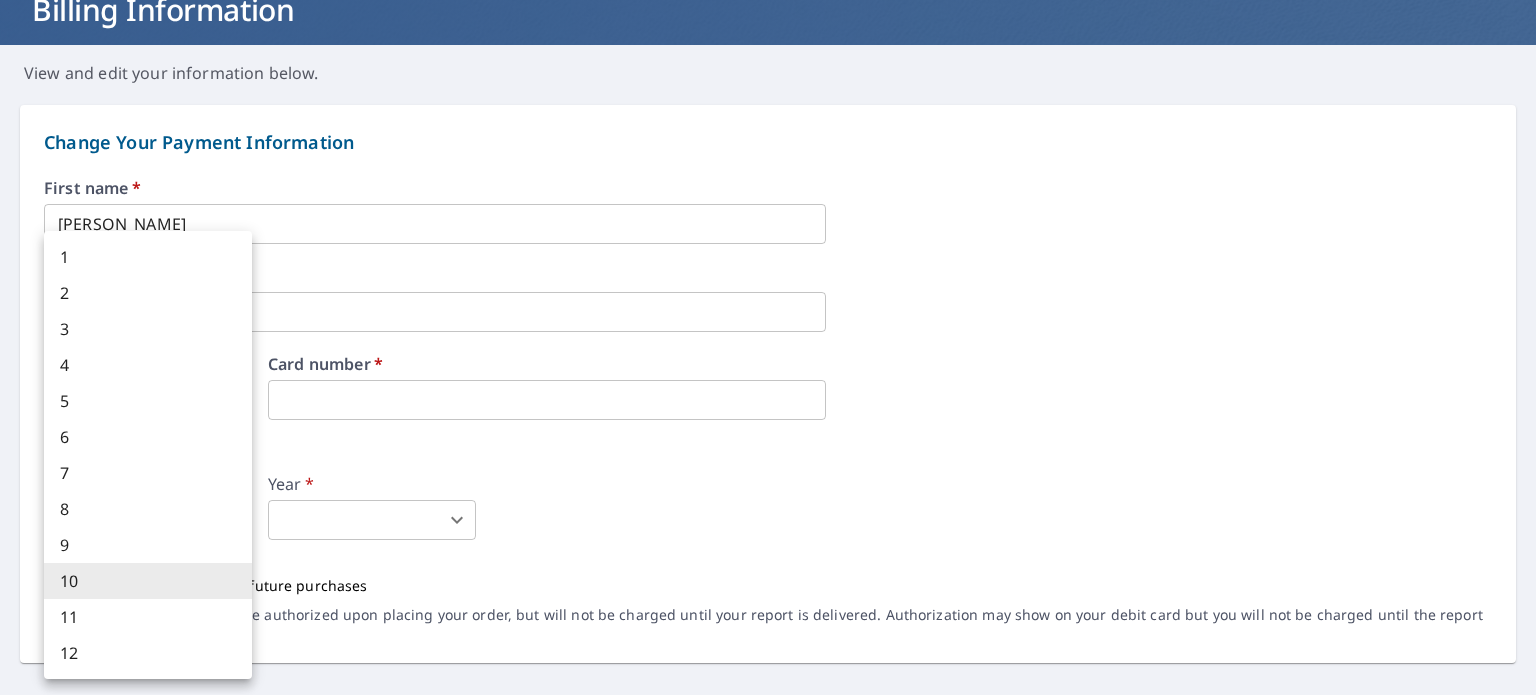 click on "11" at bounding box center (148, 617) 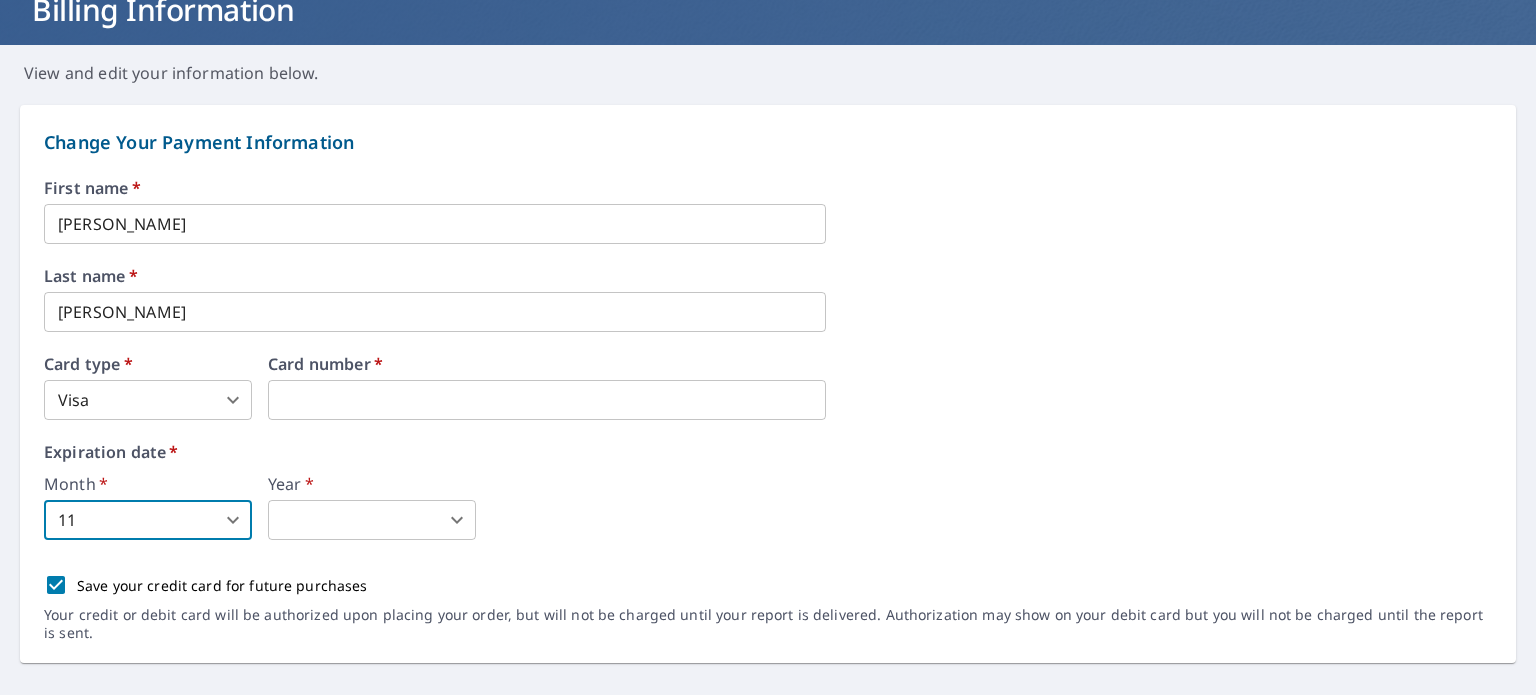 click on "Year   * ​ 2022 ​" at bounding box center [372, 508] 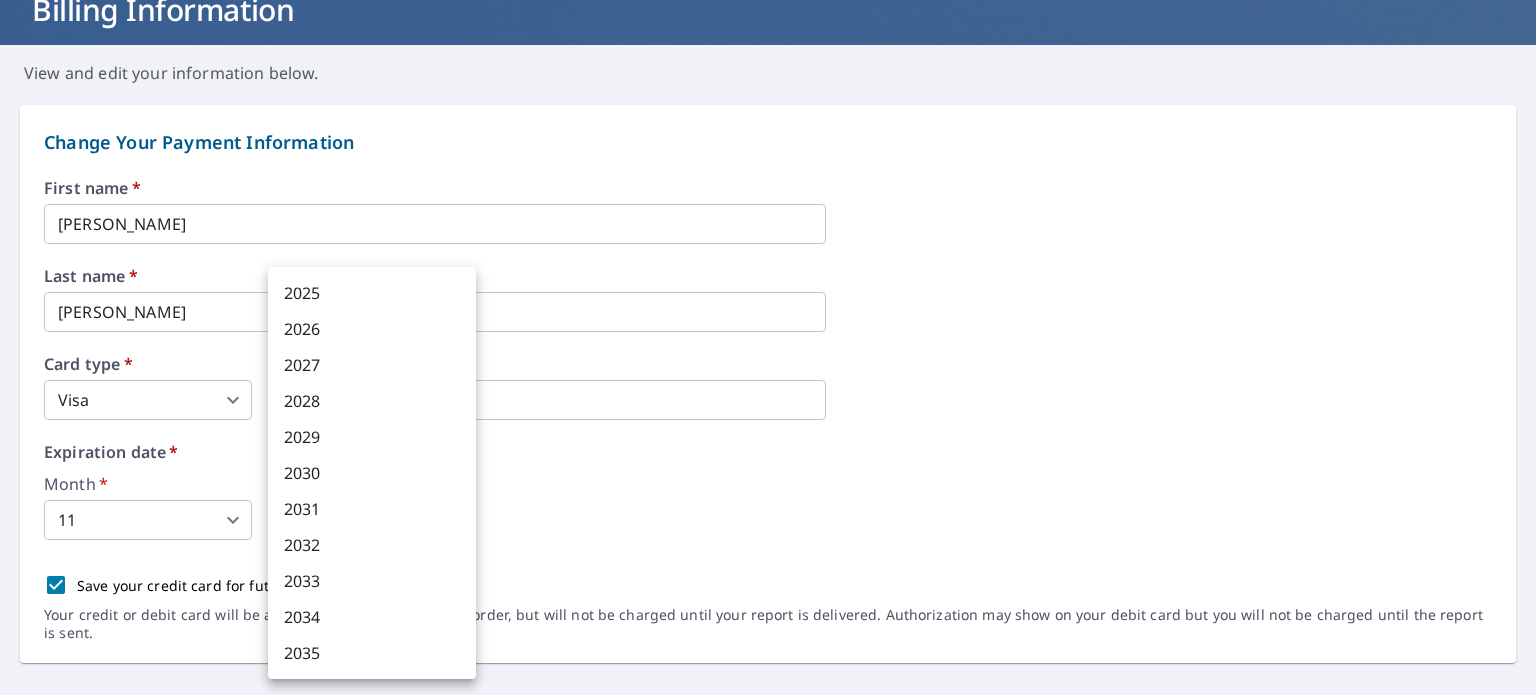 click on "MP MP
Dashboard Order History Order MP Dashboard / Billing Information Billing Information View and edit your information below. Change Your Payment Information First name   * [PERSON_NAME] ​ Last name   * [PERSON_NAME] ​ Card type   * Visa 2 ​ Card number   * Expiration date   * Month   * 11 11 ​ Year   * ​ 2022 ​ Save your credit card for future purchases Your credit or debit card will be authorized upon placing your order, but will not be charged until your report is delivered. Authorization may show on your debit card but you will not be charged until the report is sent. Change Your Billing Address Please verify the billing address matches the payment information. Billing email   * [EMAIL_ADDRESS][DOMAIN_NAME] ​ Company   * Self employed ​ Country   * [GEOGRAPHIC_DATA] [GEOGRAPHIC_DATA] ​ Phone [PHONE_NUMBER] ​ Ext. ​ Secondary phone ​ Ext. ​ Address [STREET_ADDRESS][US_STATE] ​ Zip code 13790-2711 ​ Save Cancel Terms of Use  |  Privacy Policy" at bounding box center (768, 347) 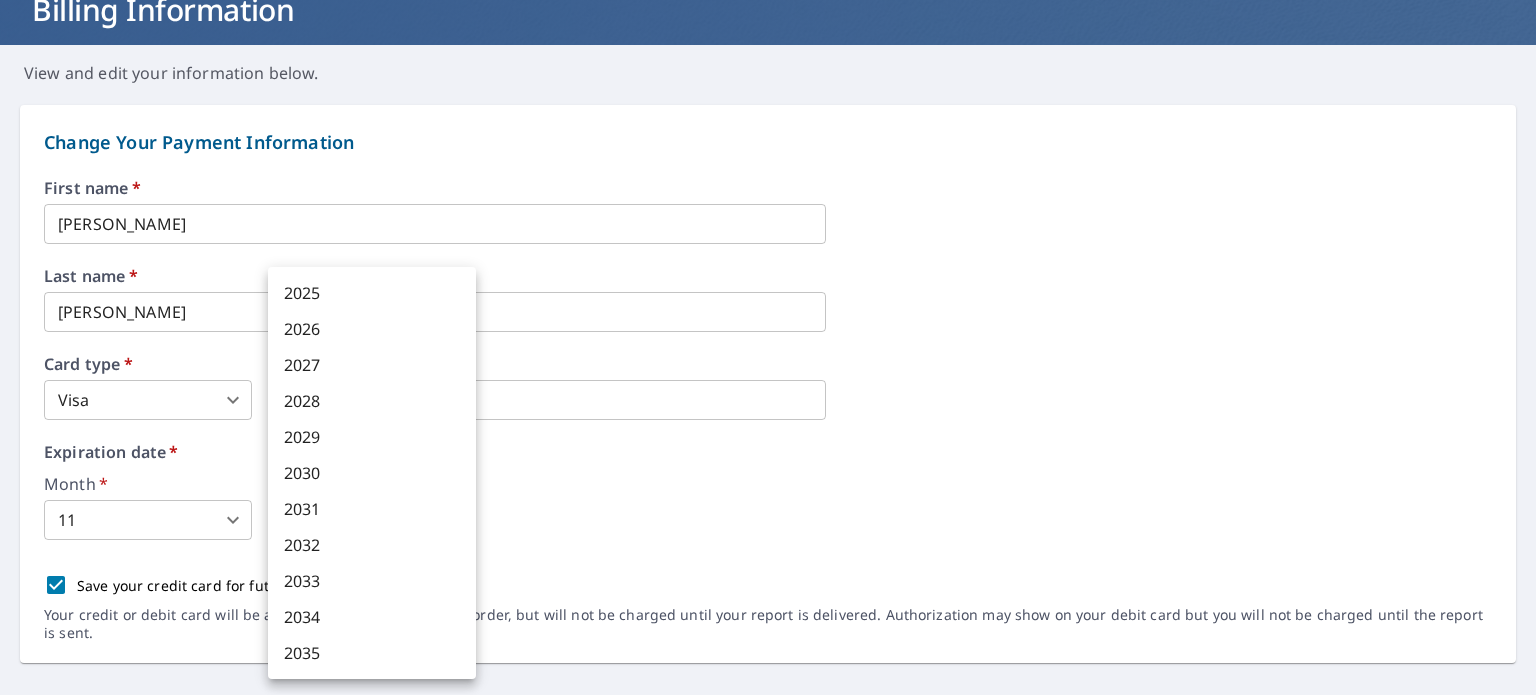 click on "2028" at bounding box center (372, 401) 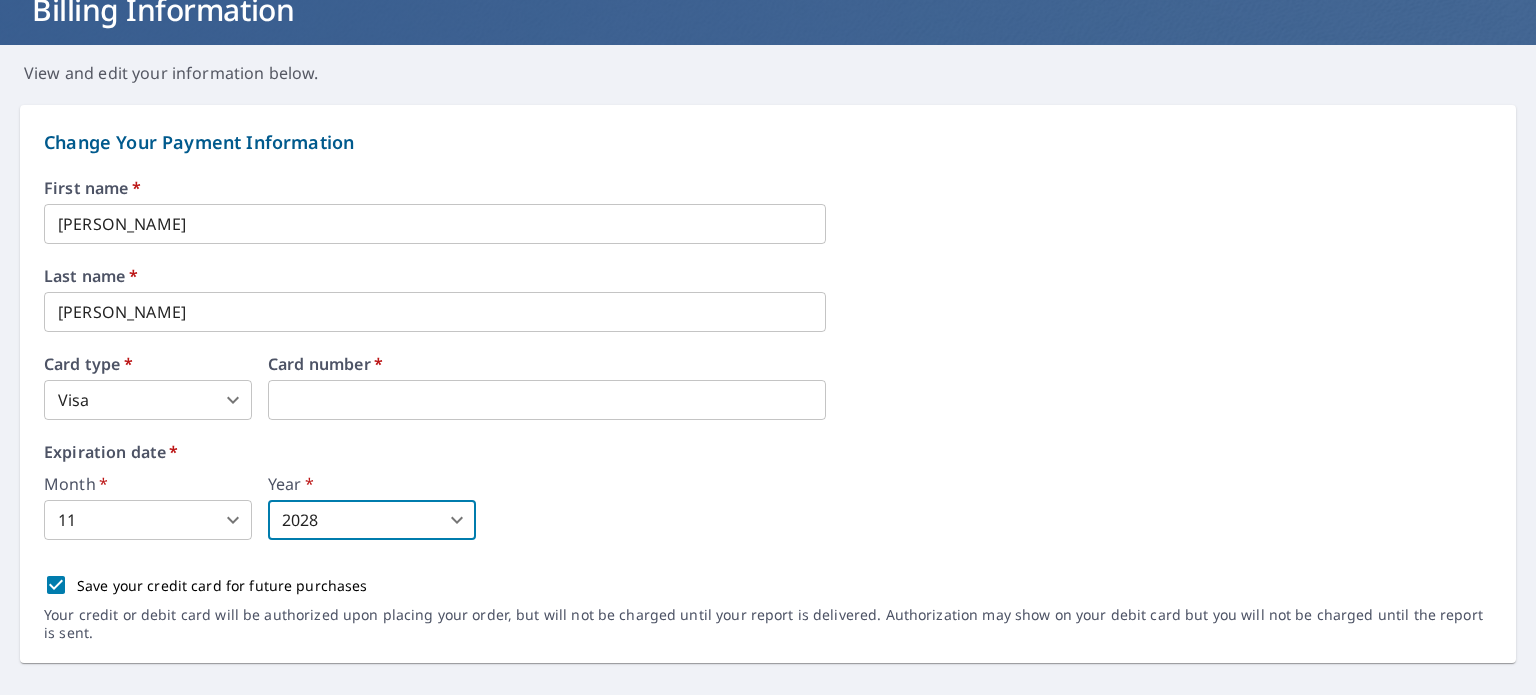 click on "First name   * [PERSON_NAME] ​ Last name   * [PERSON_NAME] ​ Card type   * Visa 2 ​ Card number   * Expiration date   * Month   * 11 11 ​ Year   * 2028 2028 ​ Save your credit card for future purchases Your credit or debit card will be authorized upon placing your order, but will not be charged until your report is delivered. Authorization may show on your debit card but you will not be charged until the report is sent." at bounding box center [768, 421] 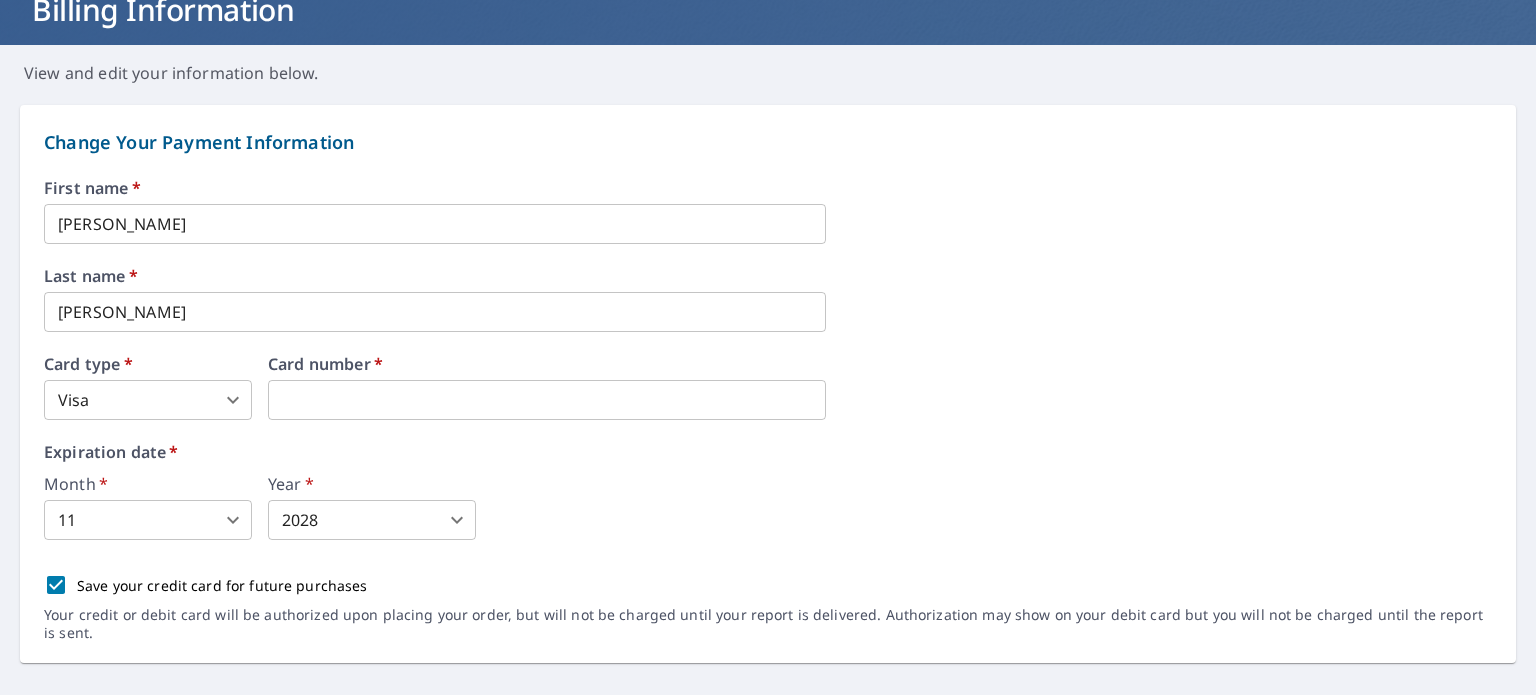 scroll, scrollTop: 240, scrollLeft: 0, axis: vertical 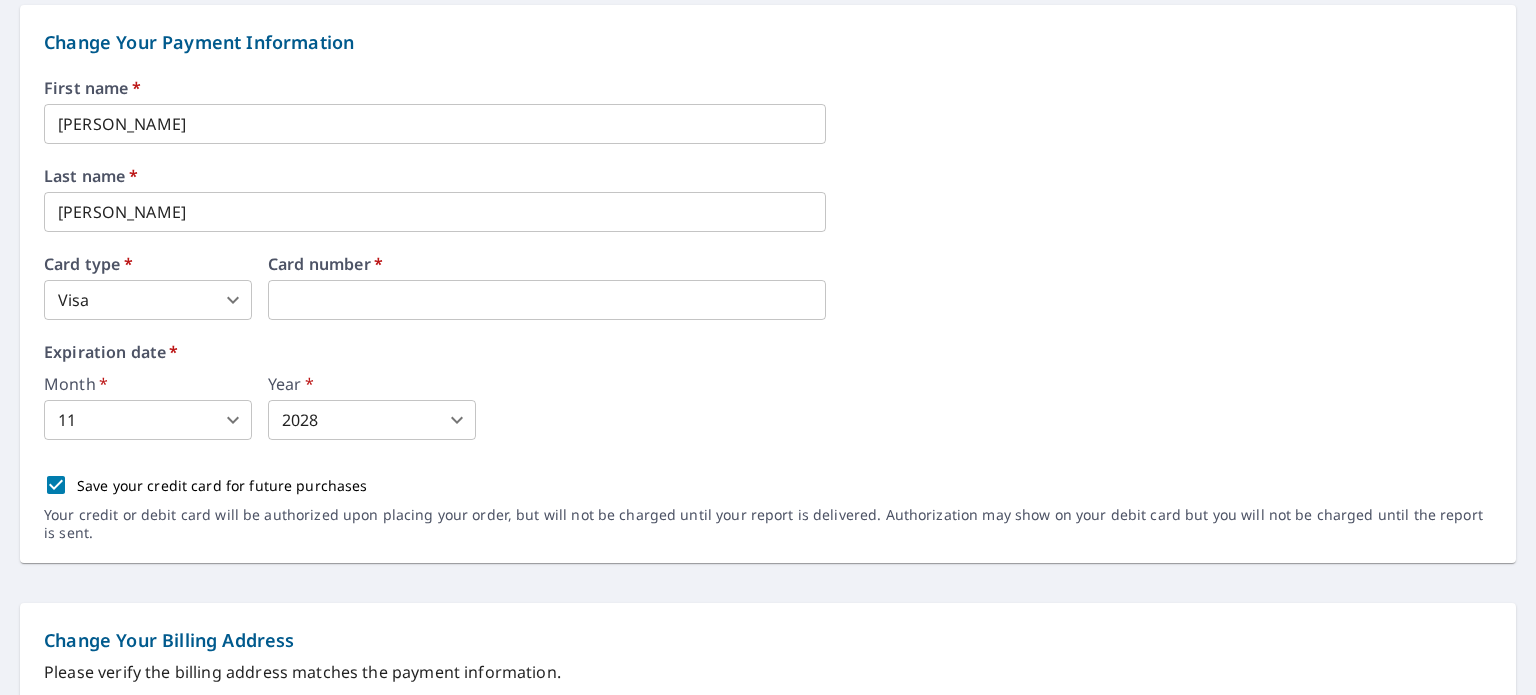 click on "Save your credit card for future purchases" at bounding box center (56, 485) 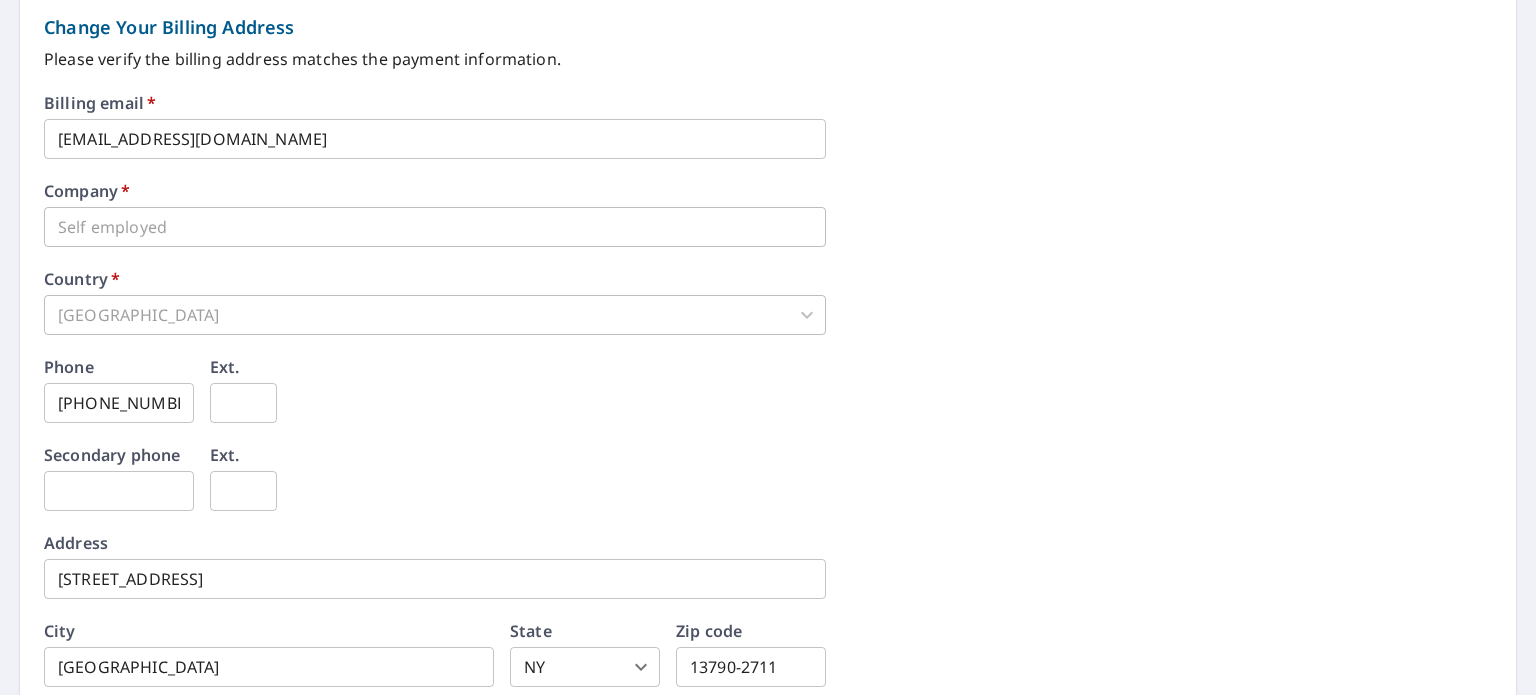 scroll, scrollTop: 1000, scrollLeft: 0, axis: vertical 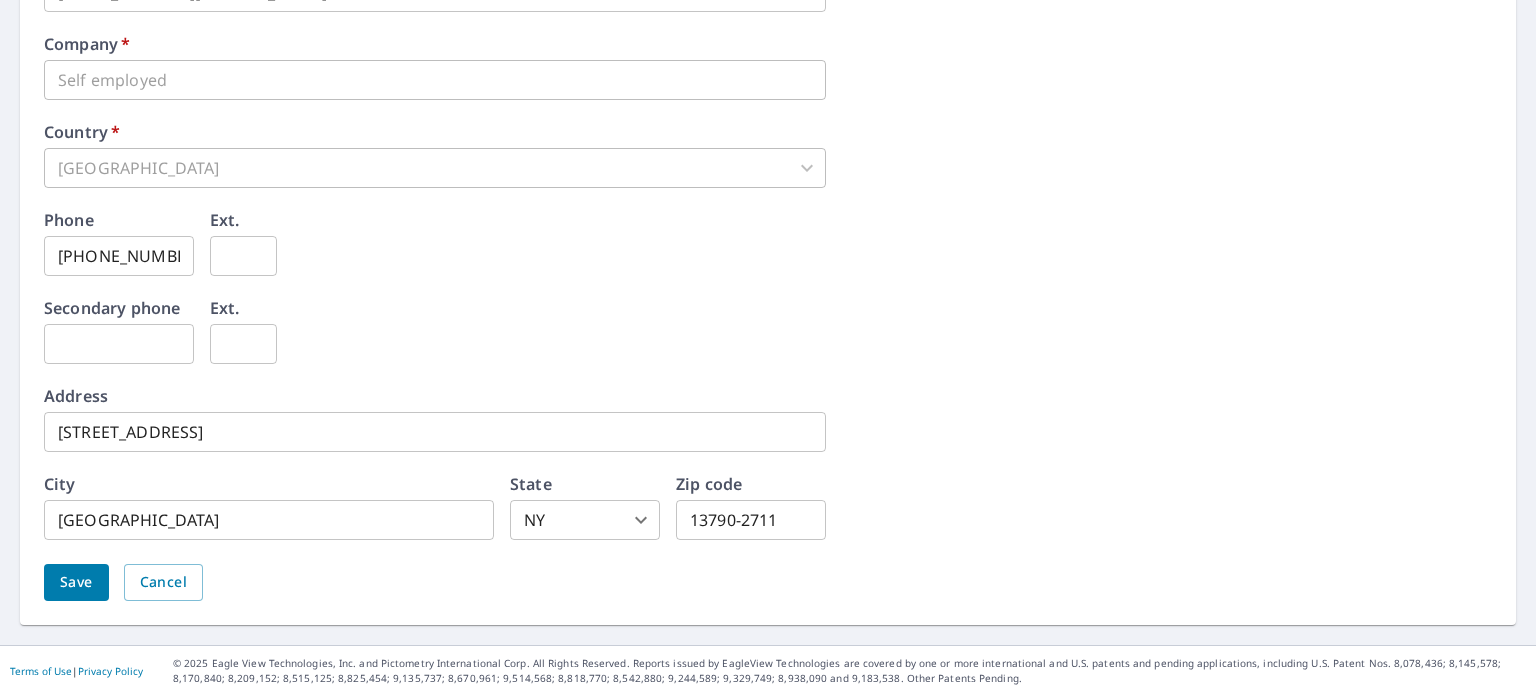 click on "Save" at bounding box center [76, 582] 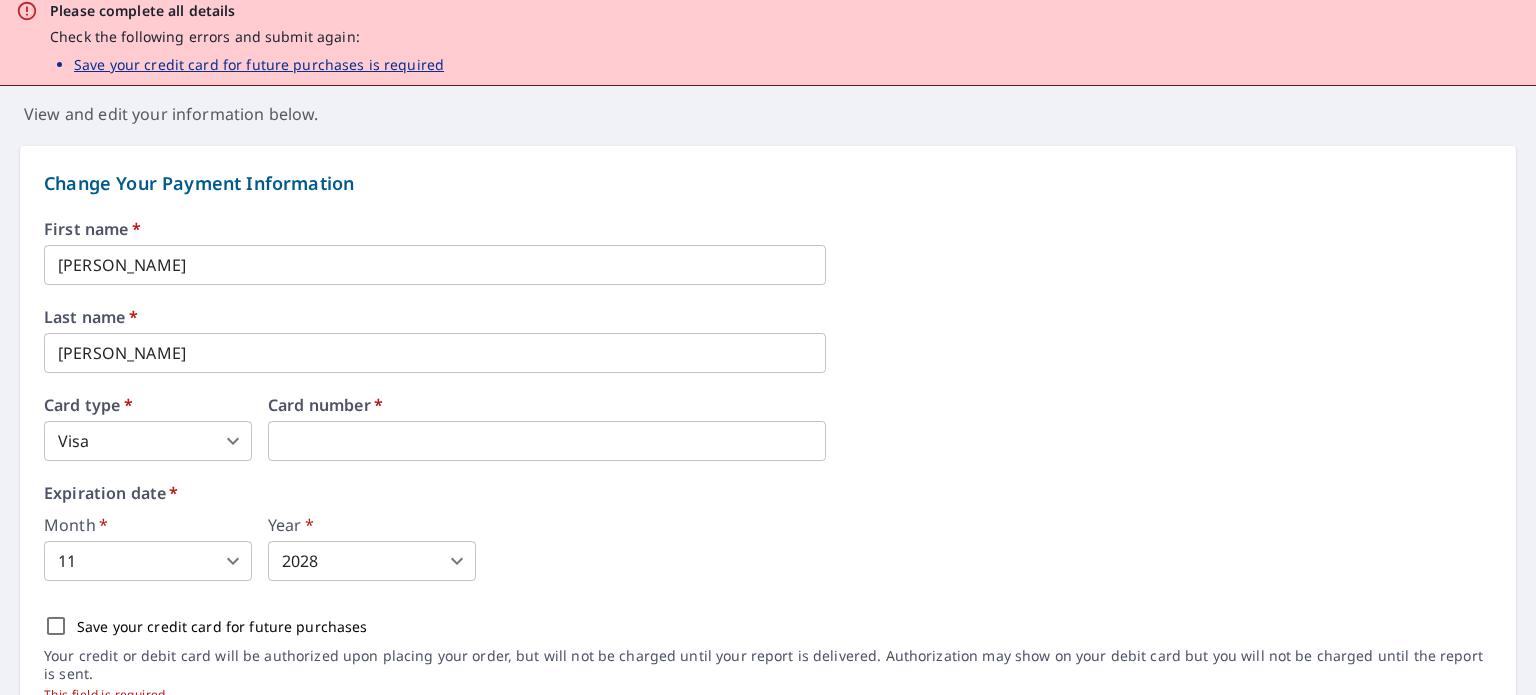 scroll, scrollTop: 300, scrollLeft: 0, axis: vertical 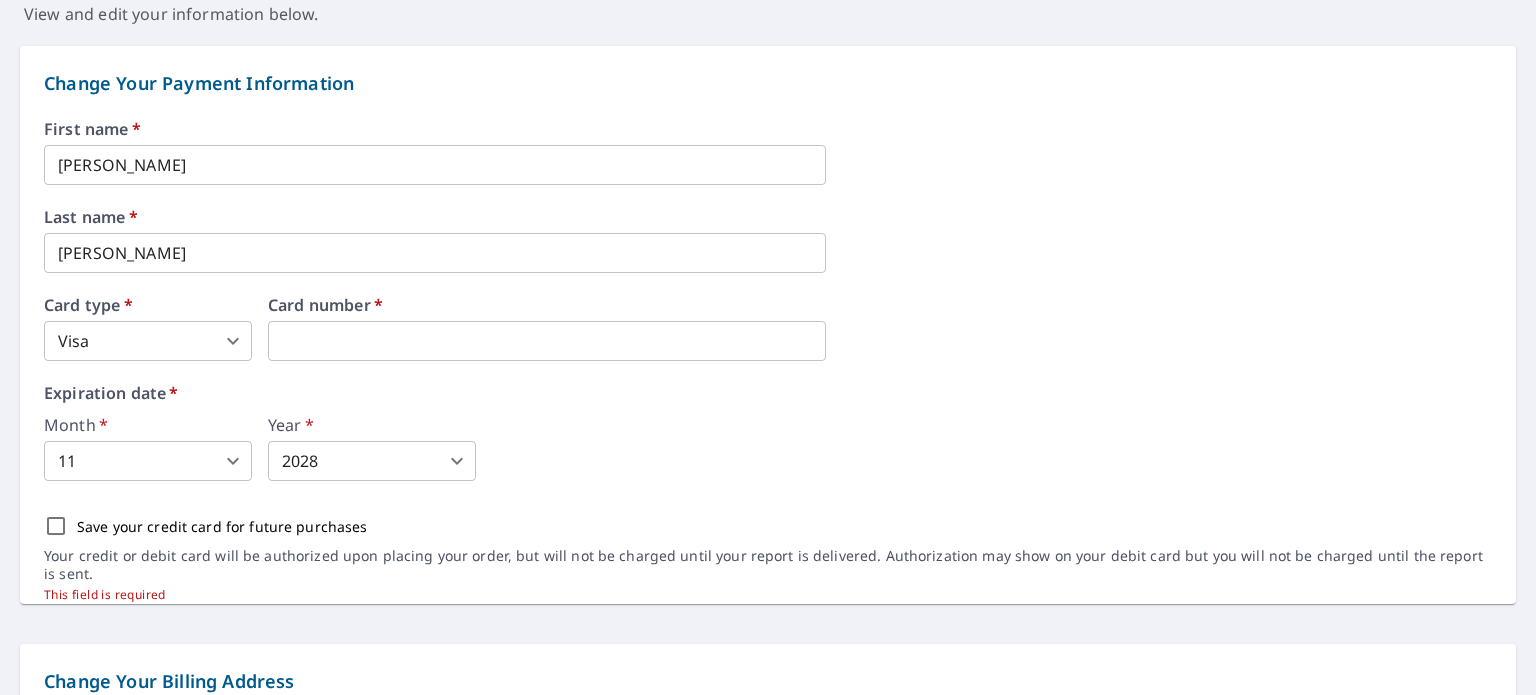 click on "First name   * [PERSON_NAME] ​ Last name   * [PERSON_NAME] ​ Card type   * Visa 2 ​ Card number   * Expiration date   * Month   * 11 11 ​ Year   * 2028 2028 ​ Save your credit card for future purchases Your credit or debit card will be authorized upon placing your order, but will not be charged until your report is delivered. Authorization may show on your debit card but you will not be charged until the report is sent. This field is required" at bounding box center [768, 362] 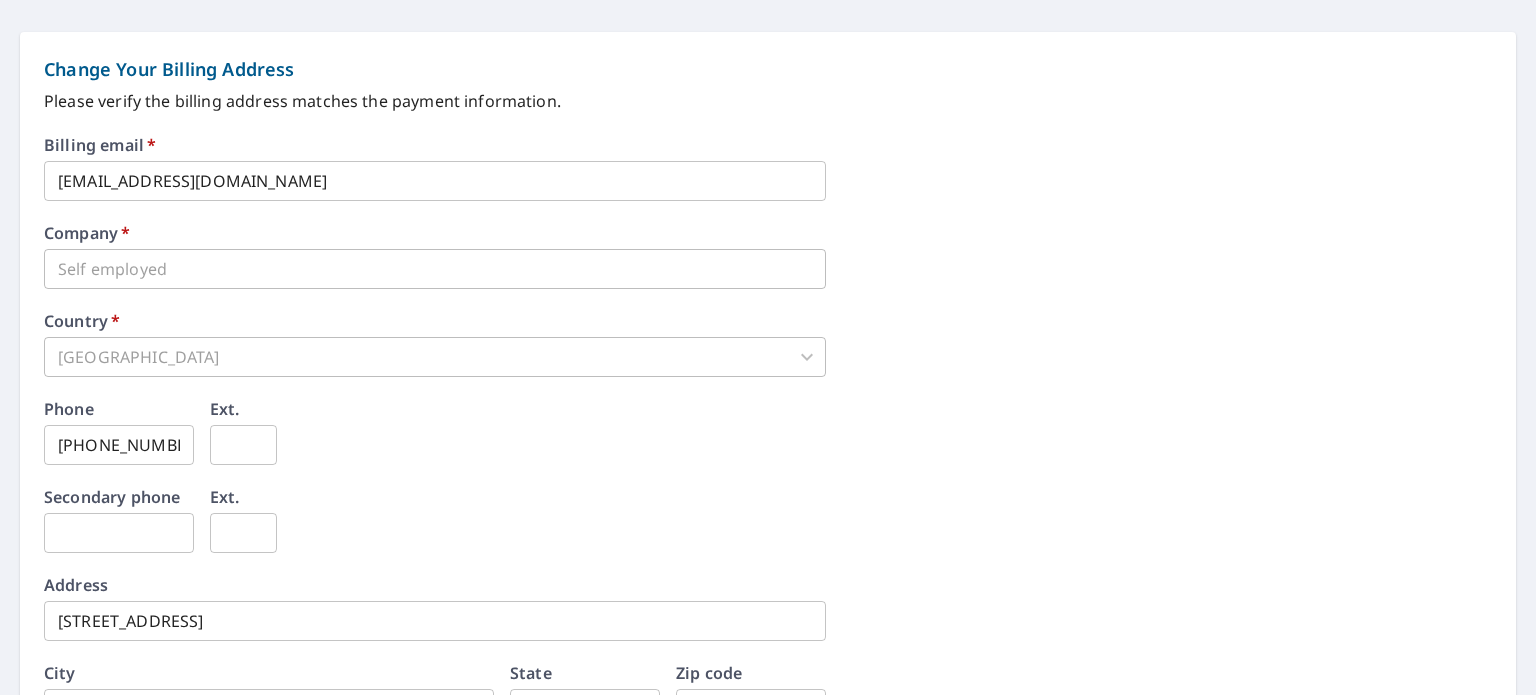scroll, scrollTop: 1100, scrollLeft: 0, axis: vertical 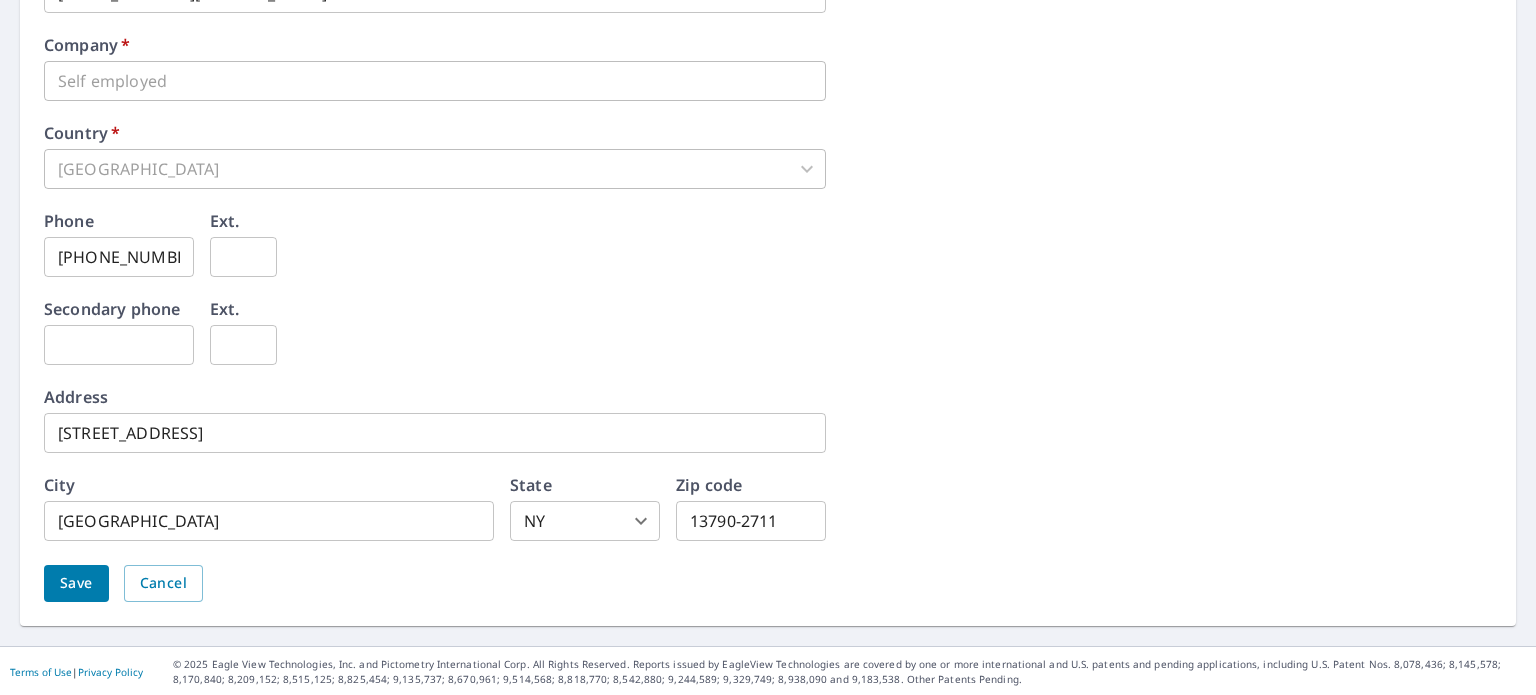 click on "[GEOGRAPHIC_DATA]" at bounding box center [435, 169] 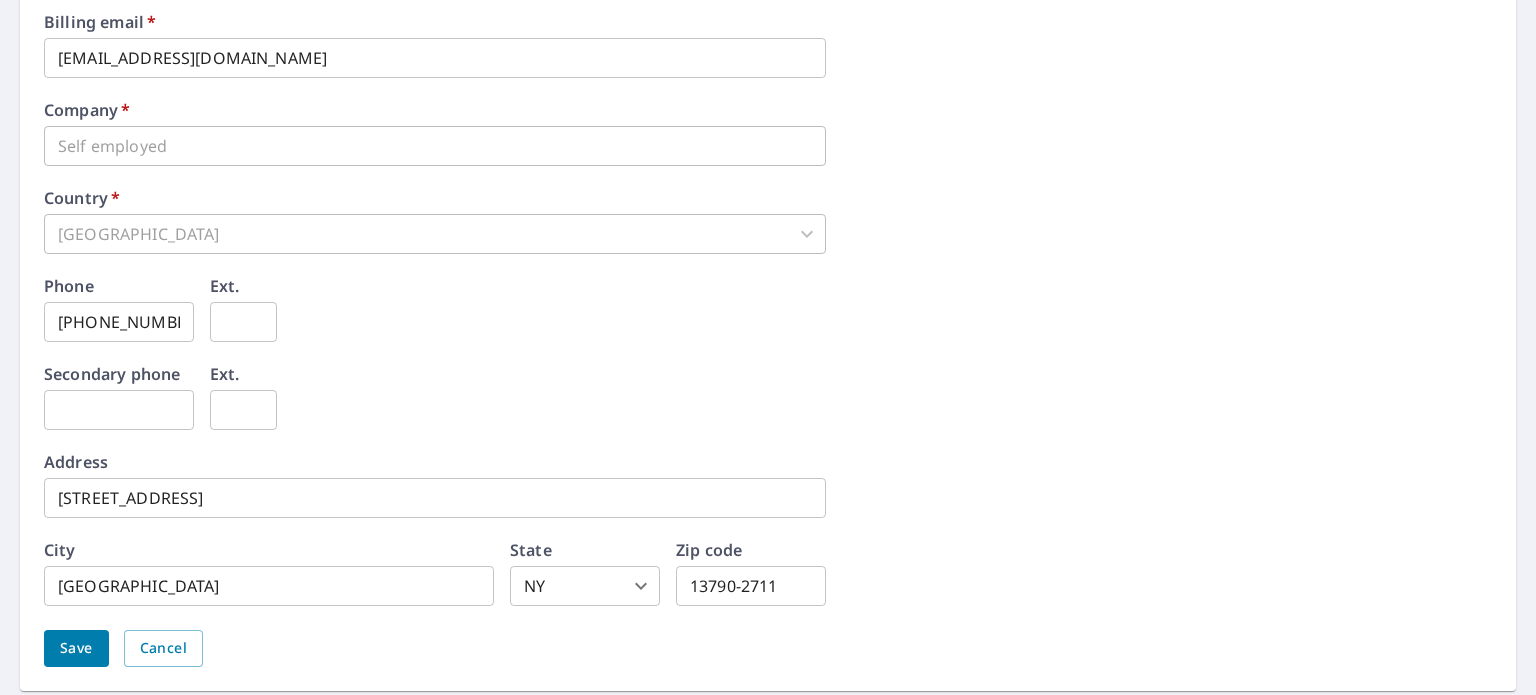 scroll, scrollTop: 1000, scrollLeft: 0, axis: vertical 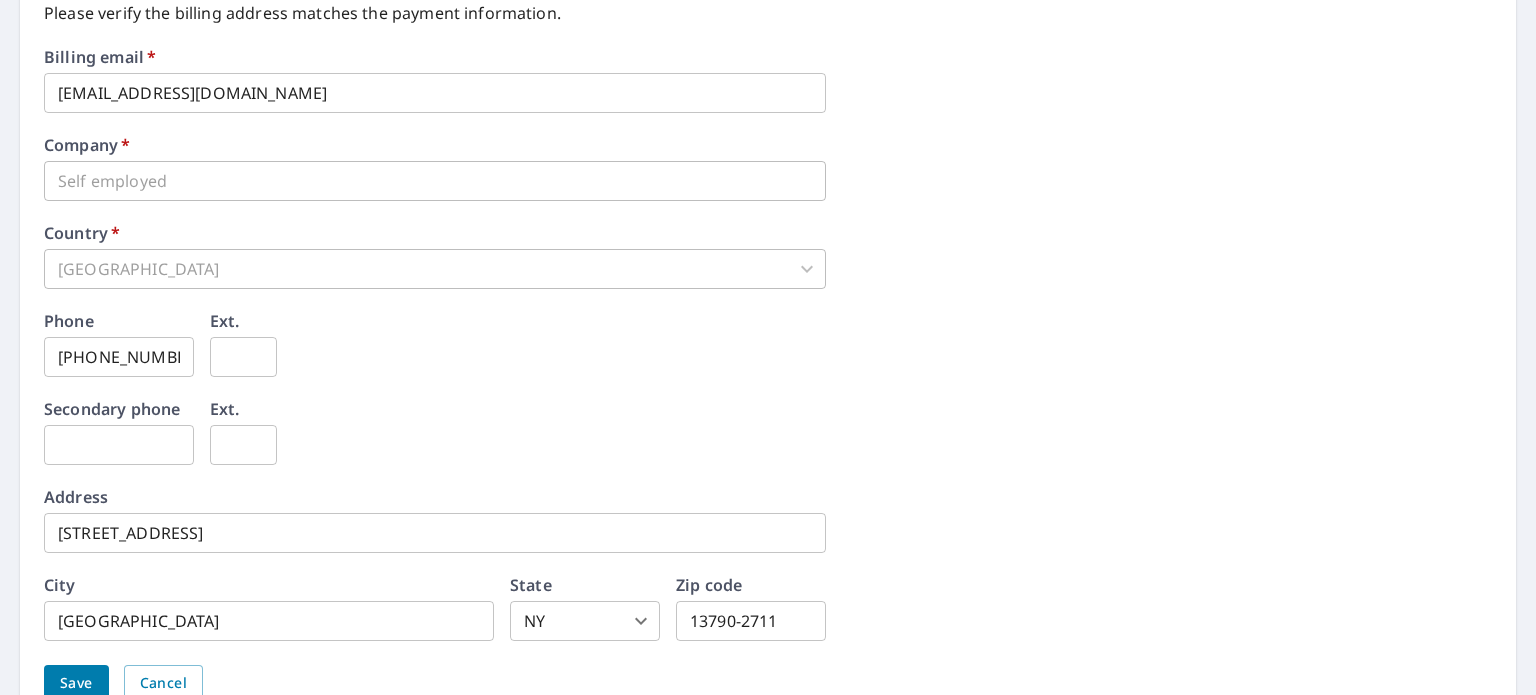 click on "Company   * Self employed ​" at bounding box center [768, 169] 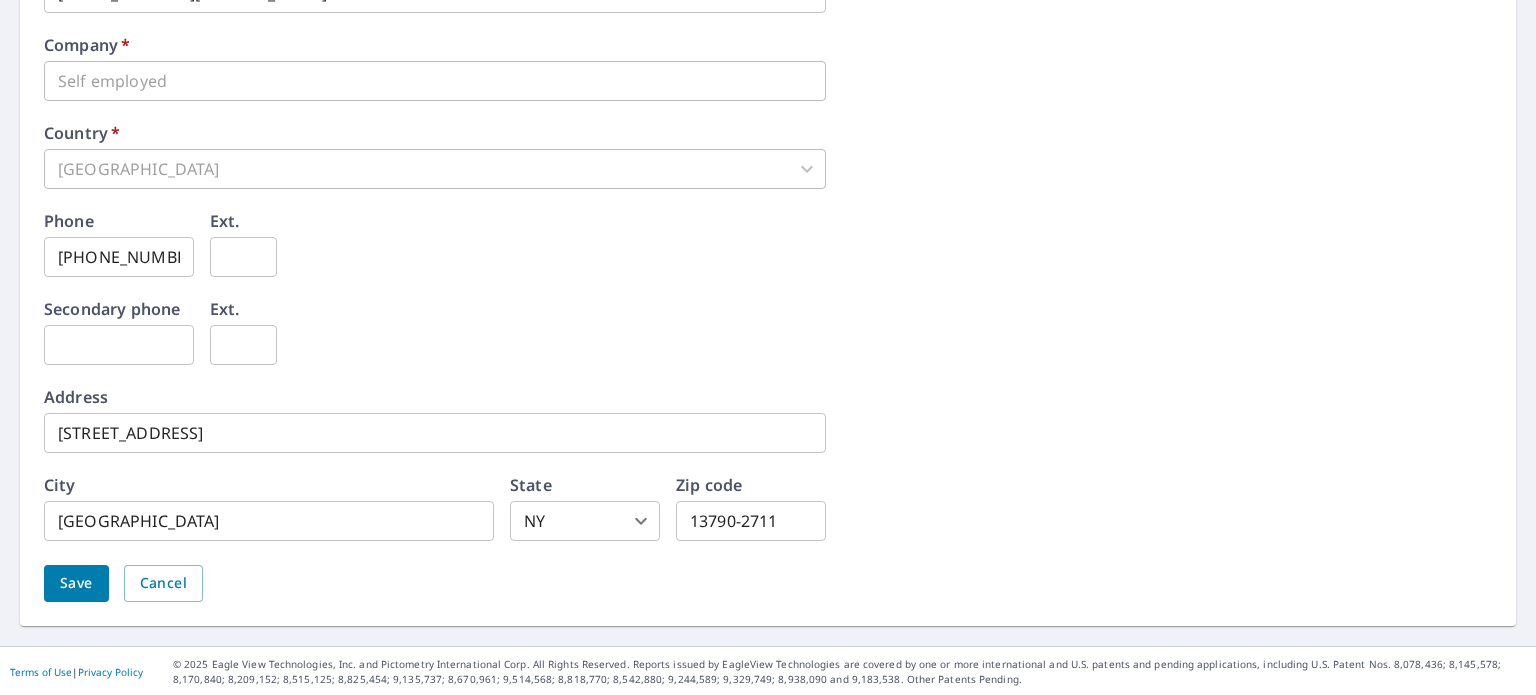 click on "Save" at bounding box center (76, 583) 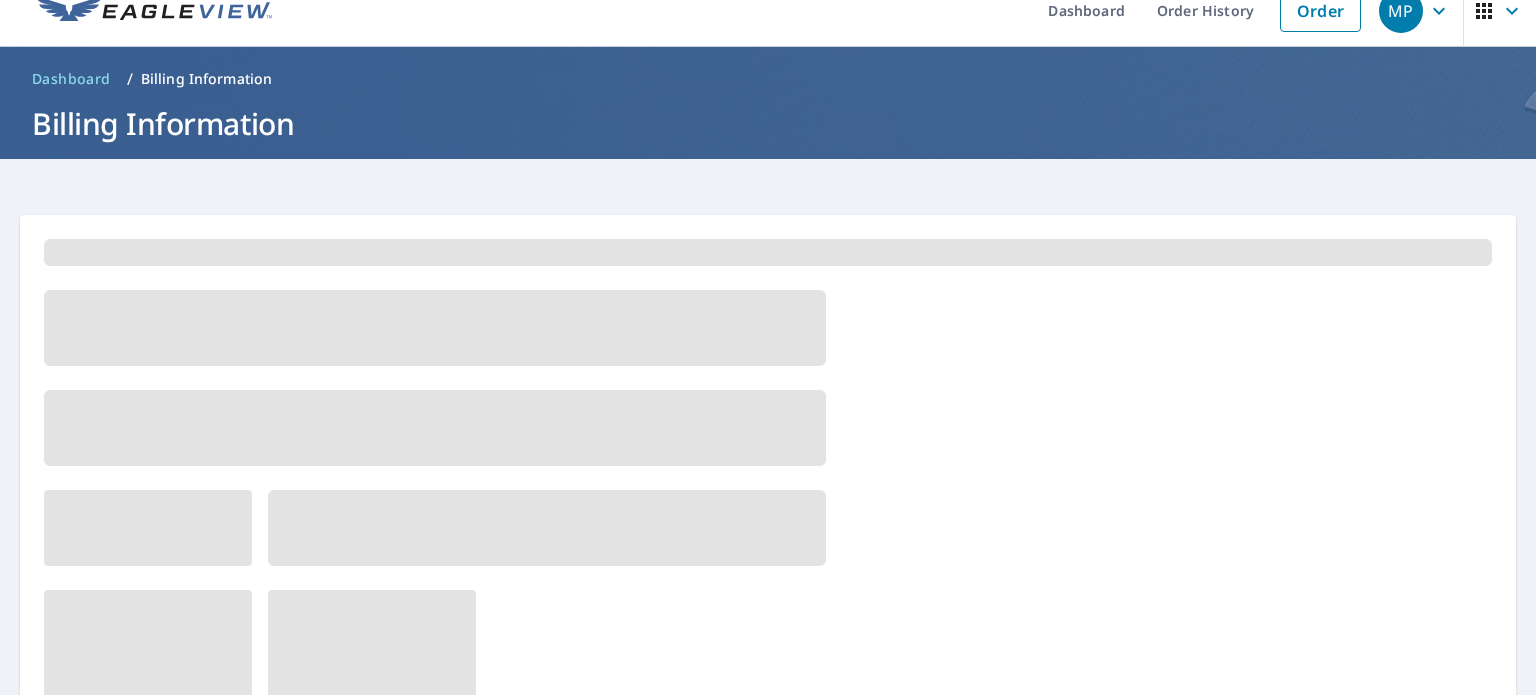scroll, scrollTop: 0, scrollLeft: 0, axis: both 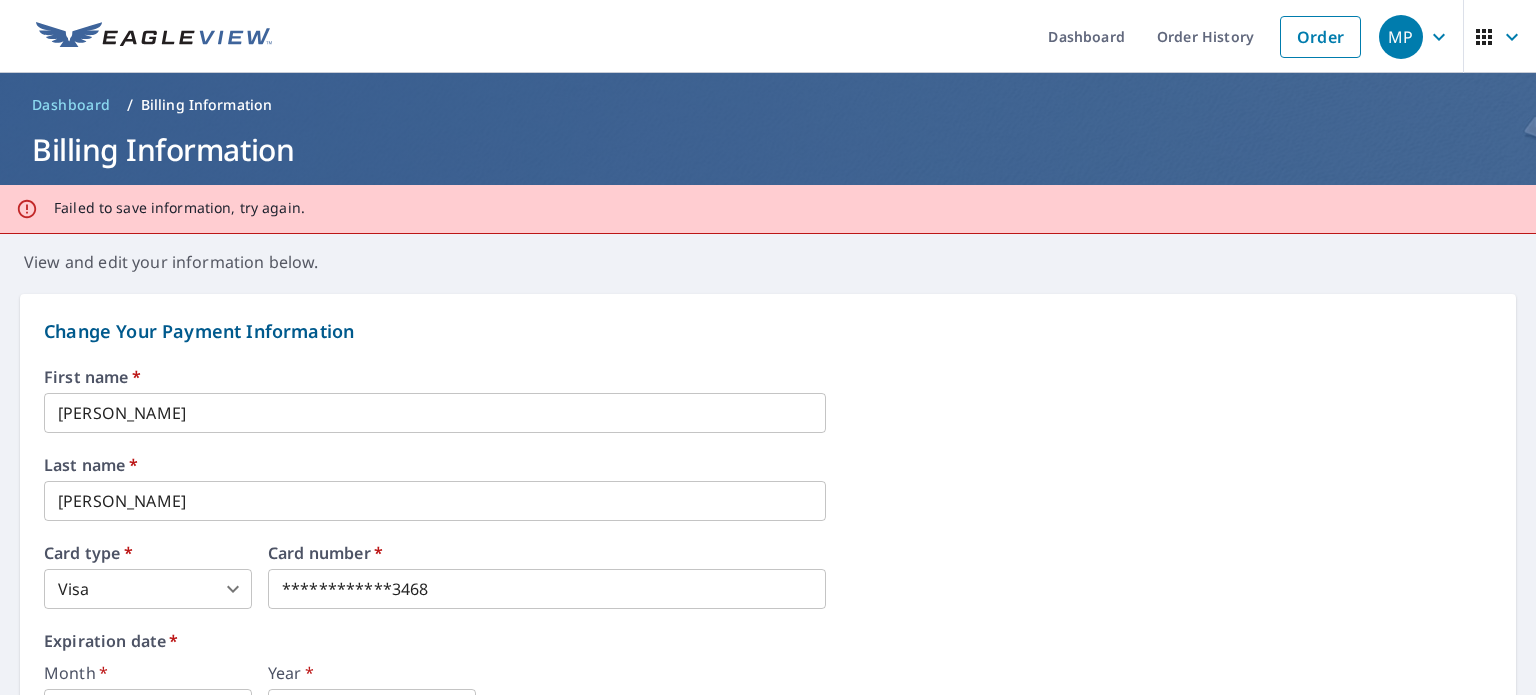 click on "First name   * [PERSON_NAME] ​" at bounding box center [768, 401] 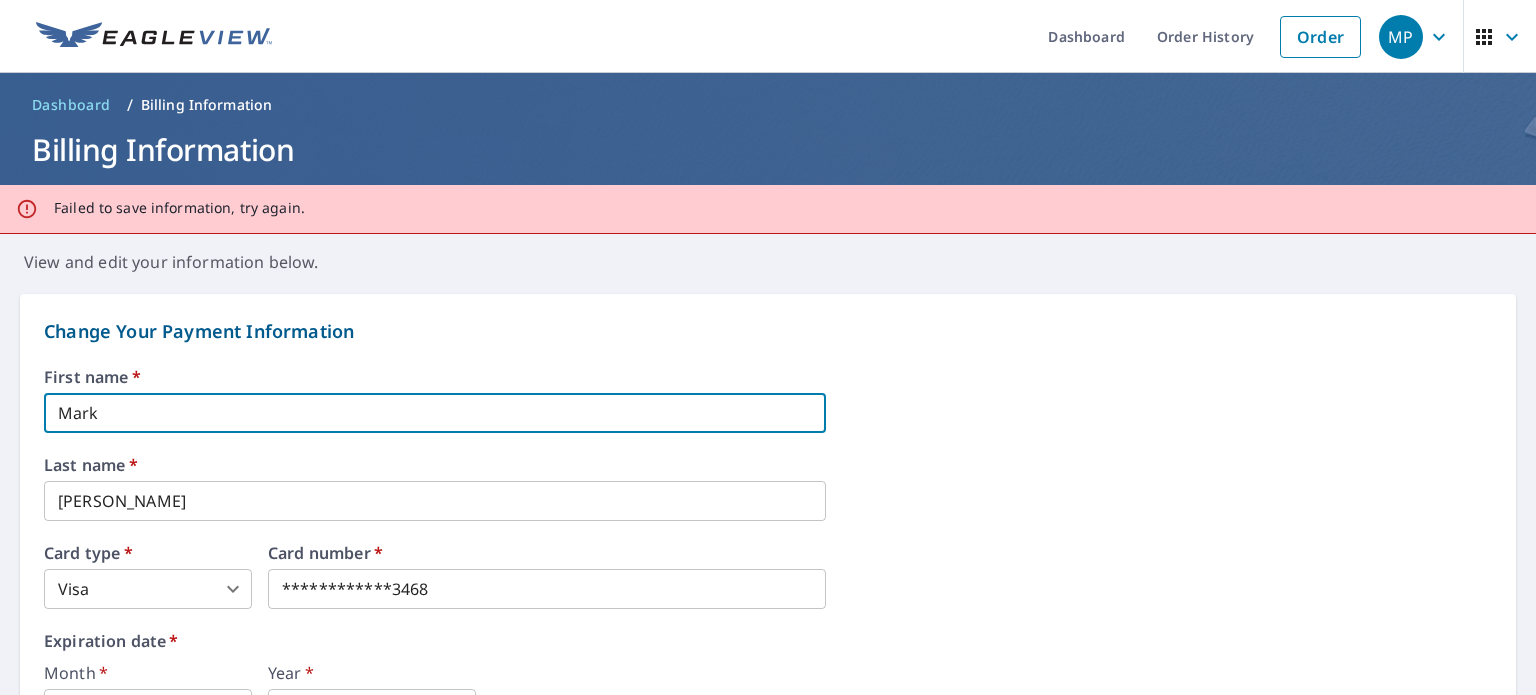 scroll, scrollTop: 200, scrollLeft: 0, axis: vertical 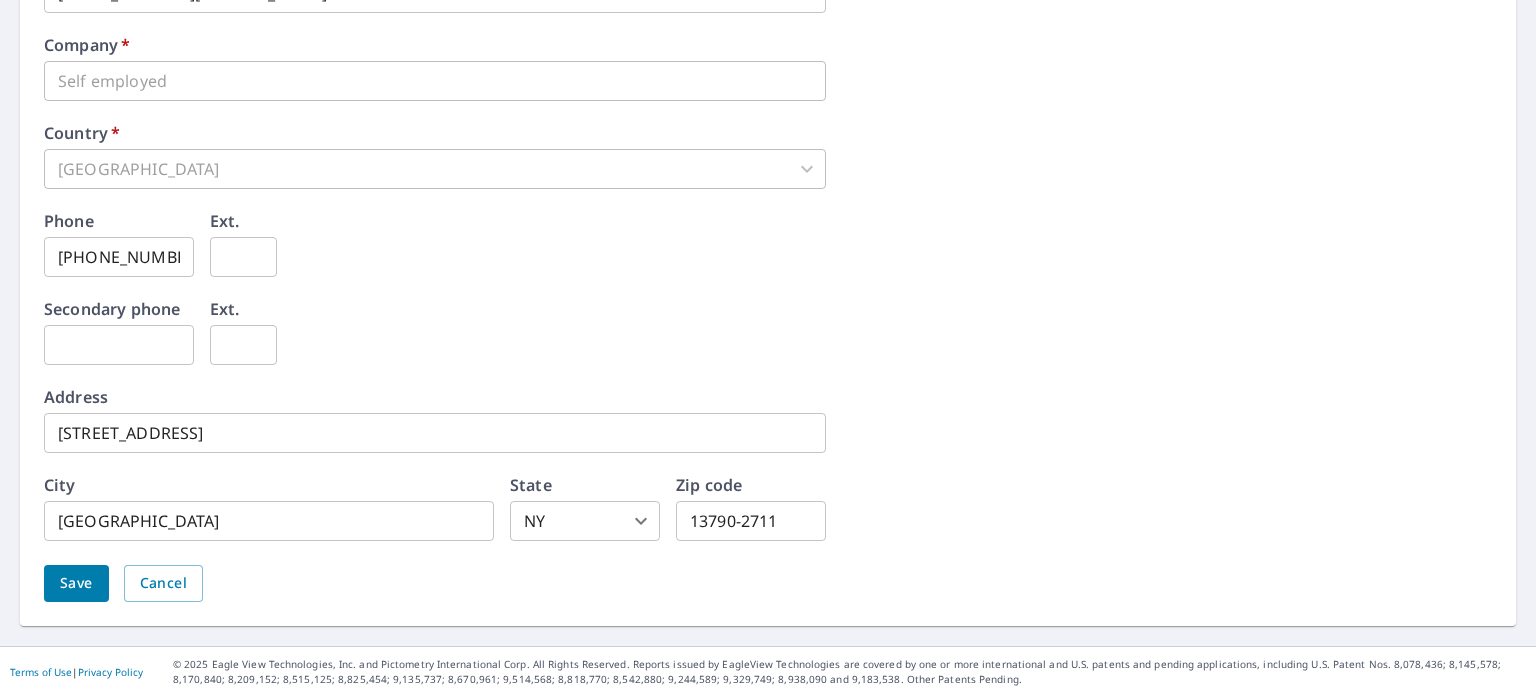 type on "Mark" 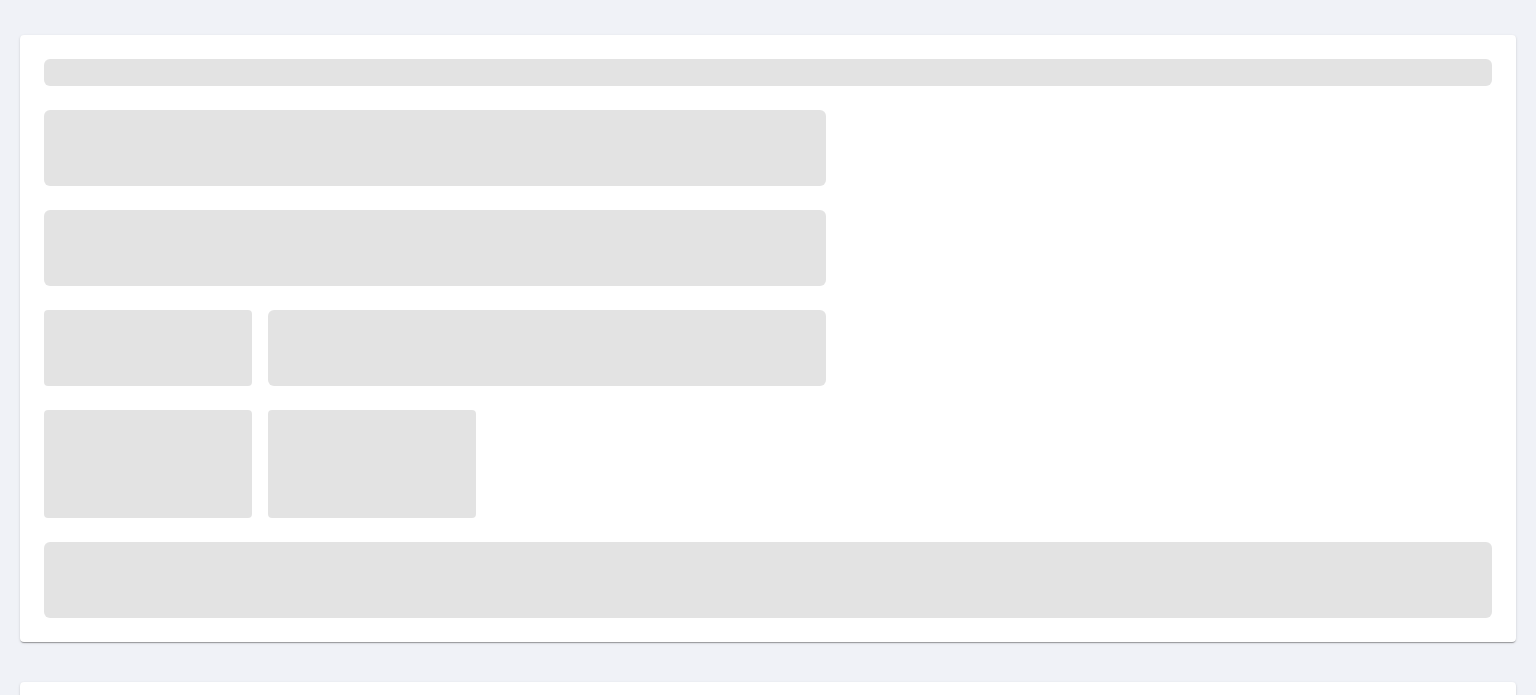 scroll, scrollTop: 0, scrollLeft: 0, axis: both 